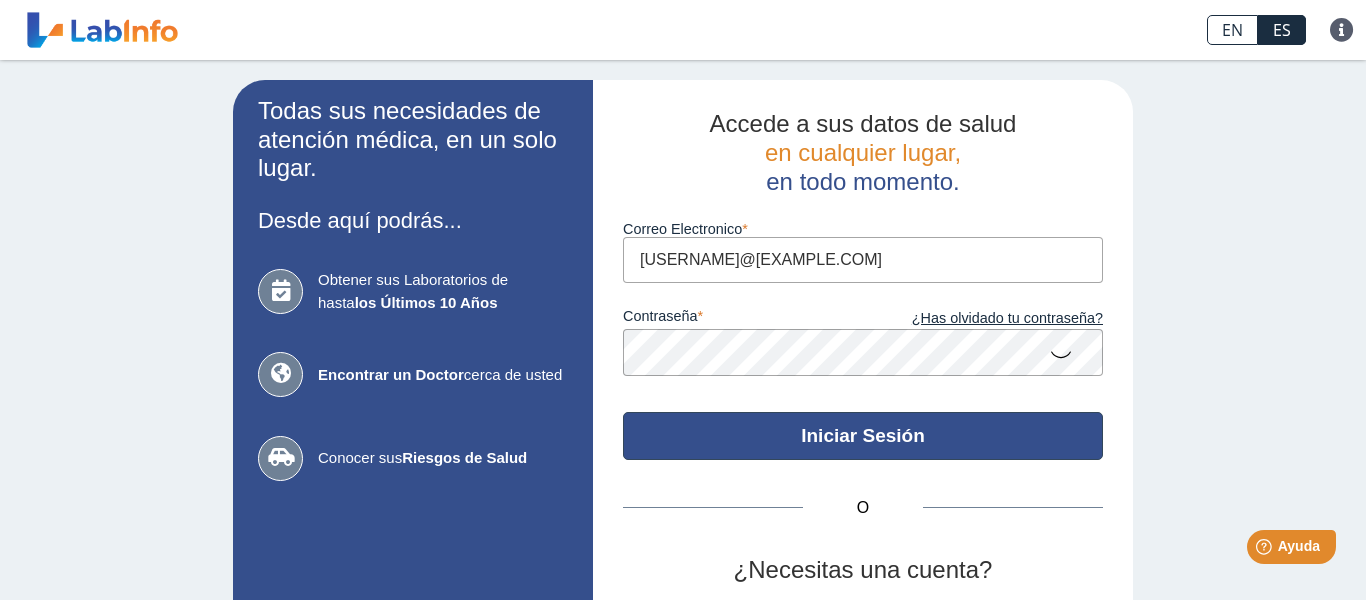 scroll, scrollTop: 0, scrollLeft: 0, axis: both 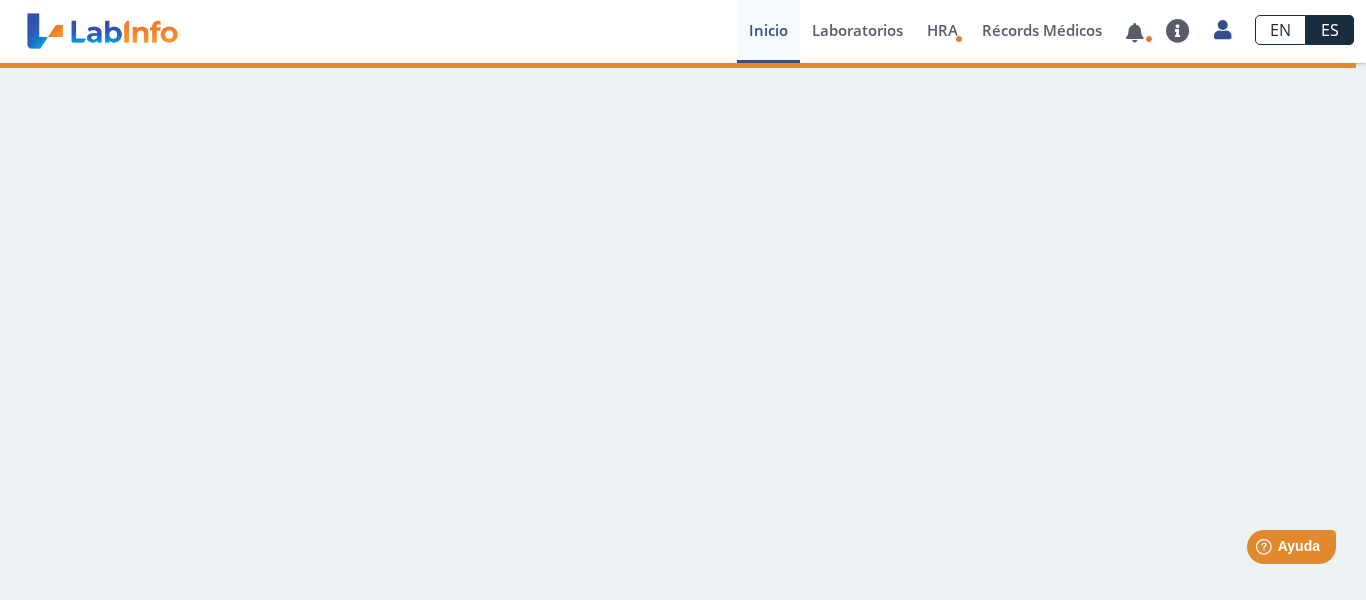 click on "Inicio" at bounding box center (768, 31) 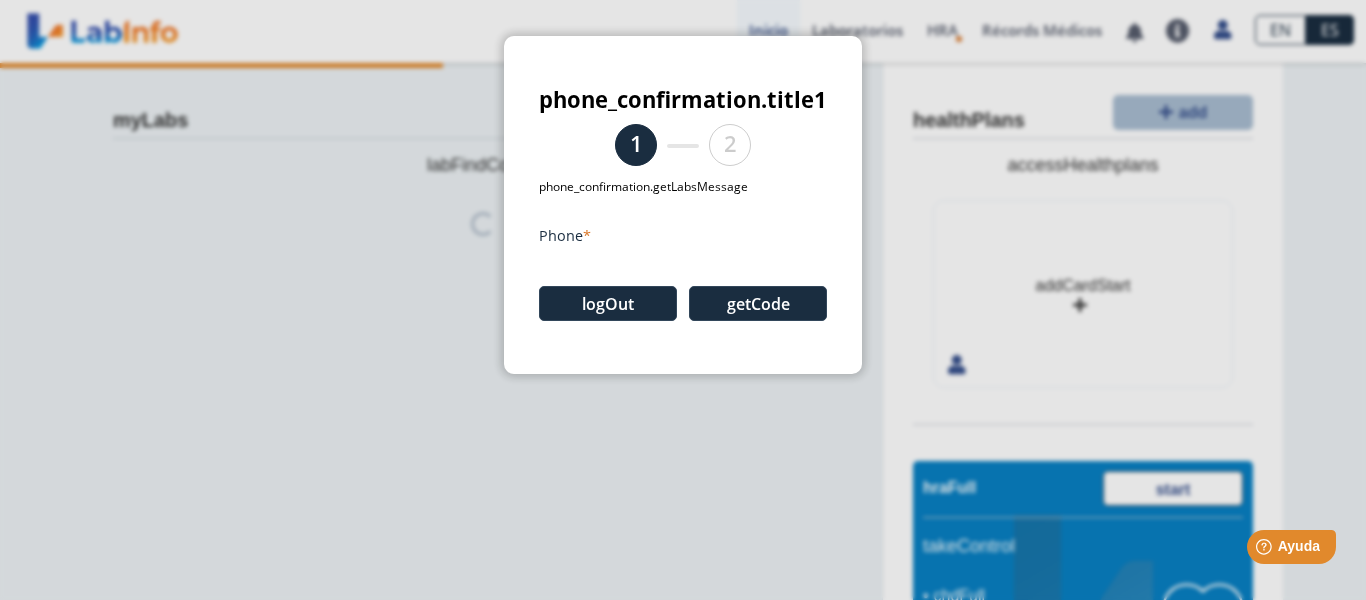 scroll, scrollTop: 0, scrollLeft: 0, axis: both 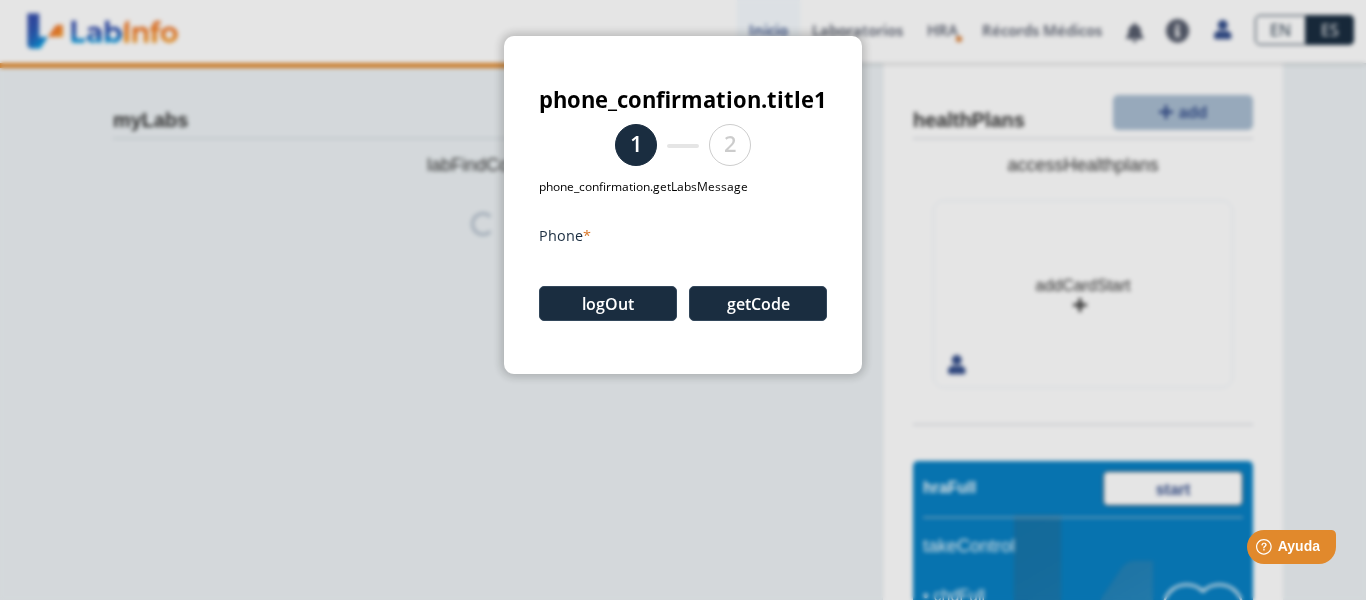 click on "phone_confirmation.title1 1 2 phone_confirmation.getLabsMessage phone logOut getCode" 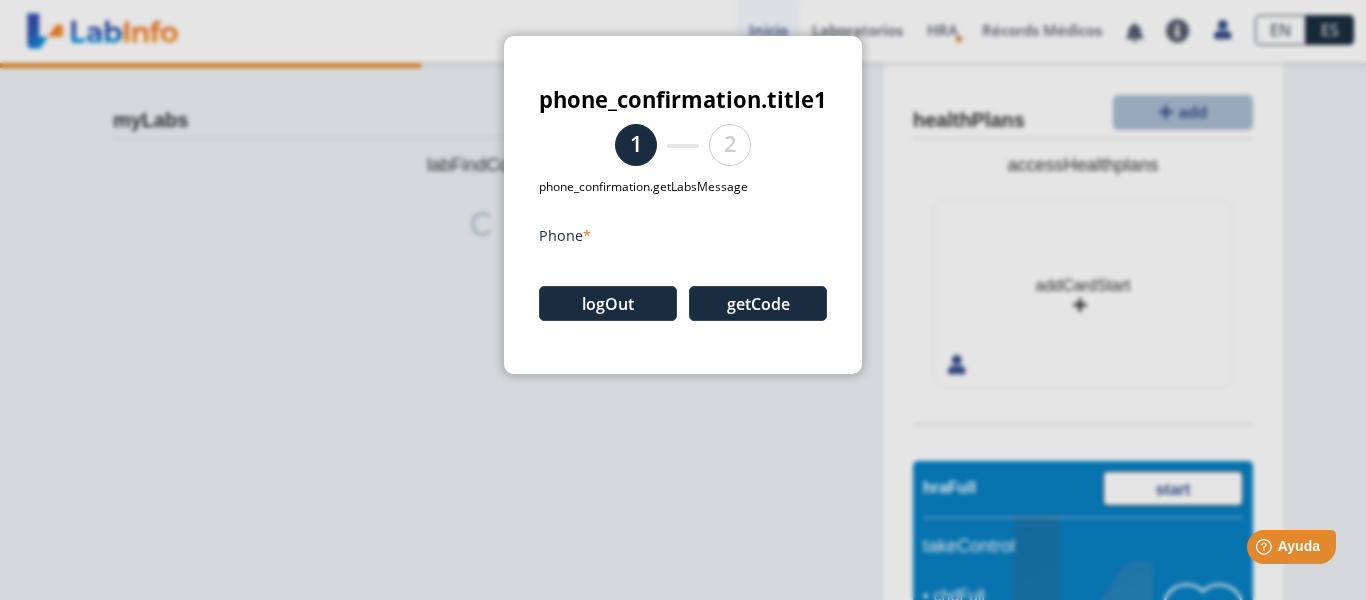 scroll, scrollTop: 0, scrollLeft: 0, axis: both 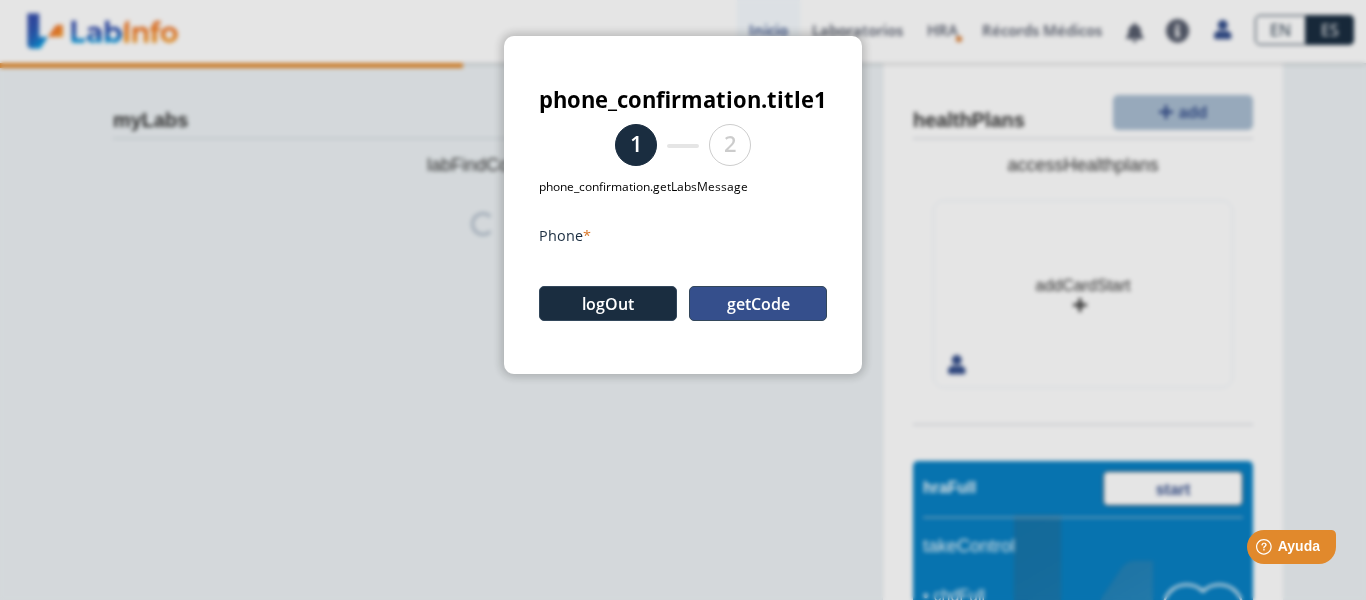 click on "getCode" 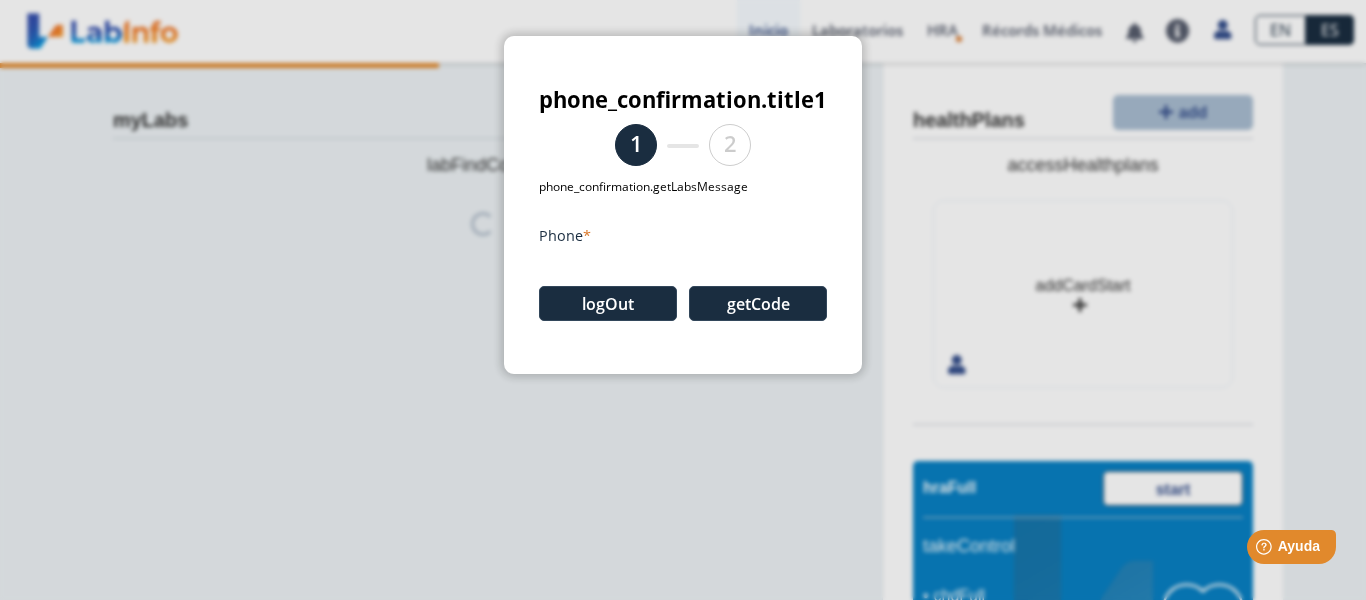 scroll, scrollTop: 0, scrollLeft: 0, axis: both 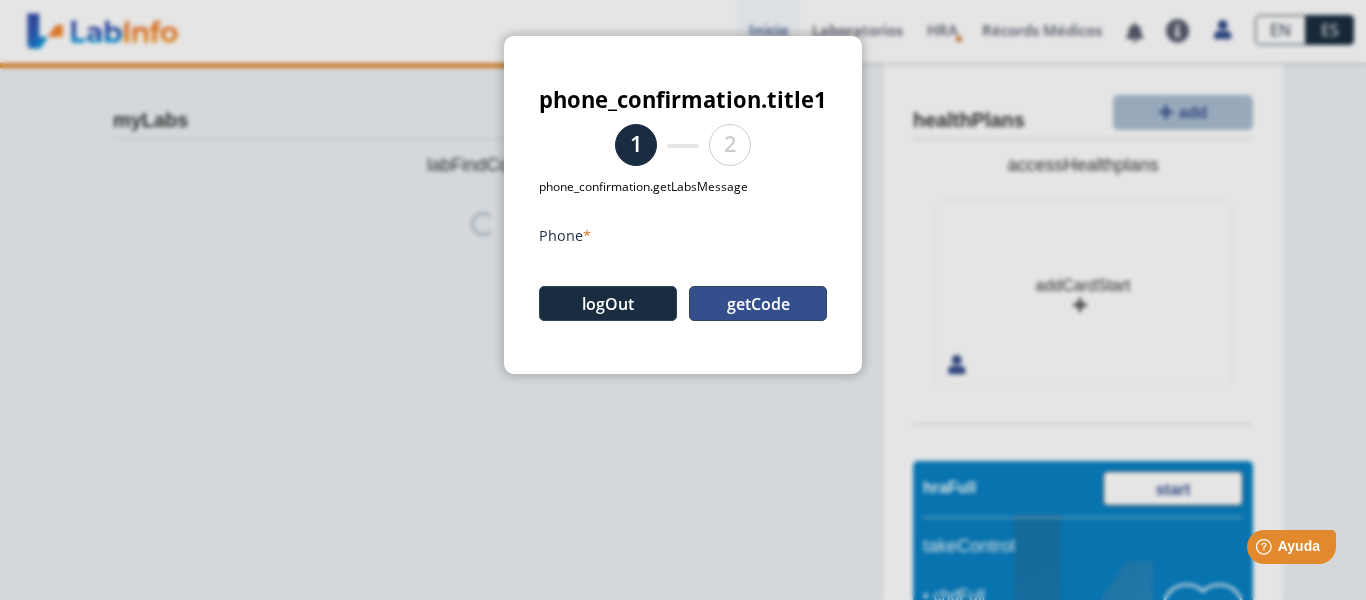 click on "getCode" 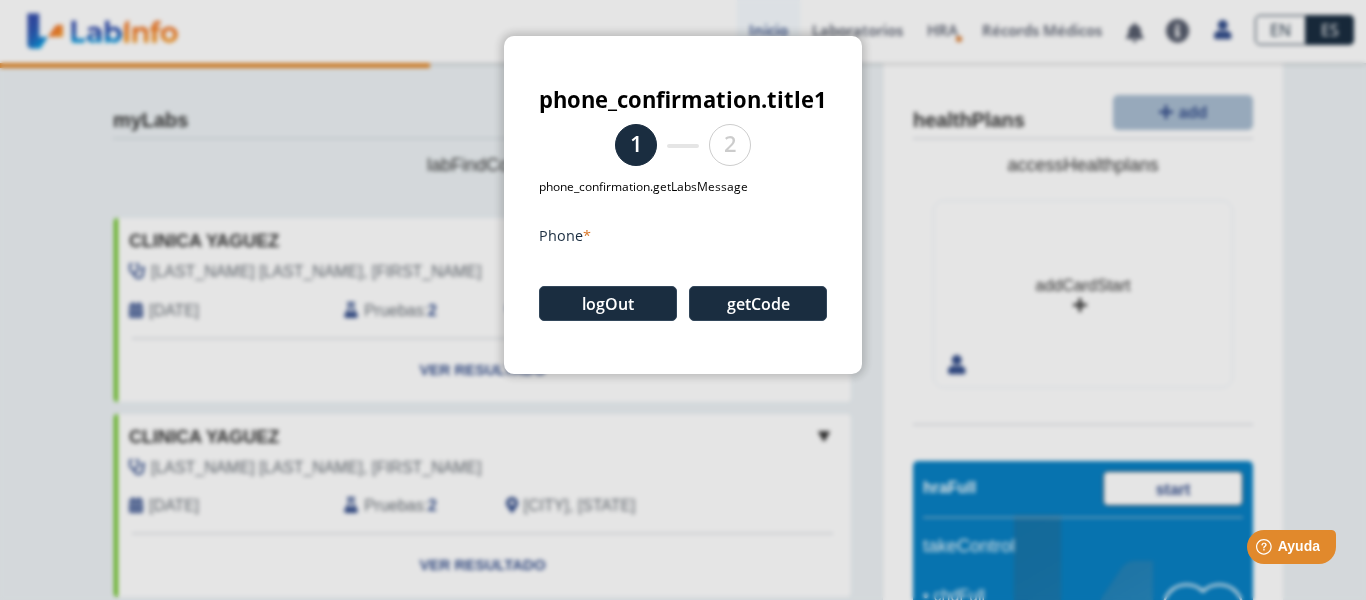 scroll, scrollTop: 0, scrollLeft: 0, axis: both 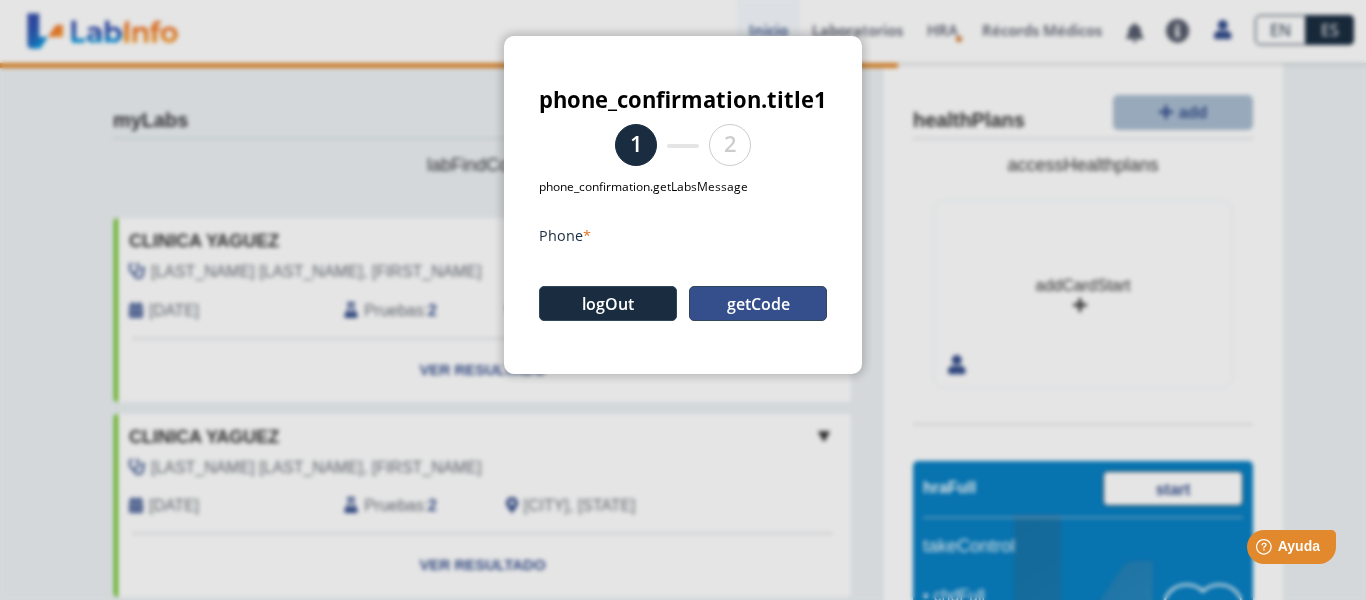 click on "getCode" 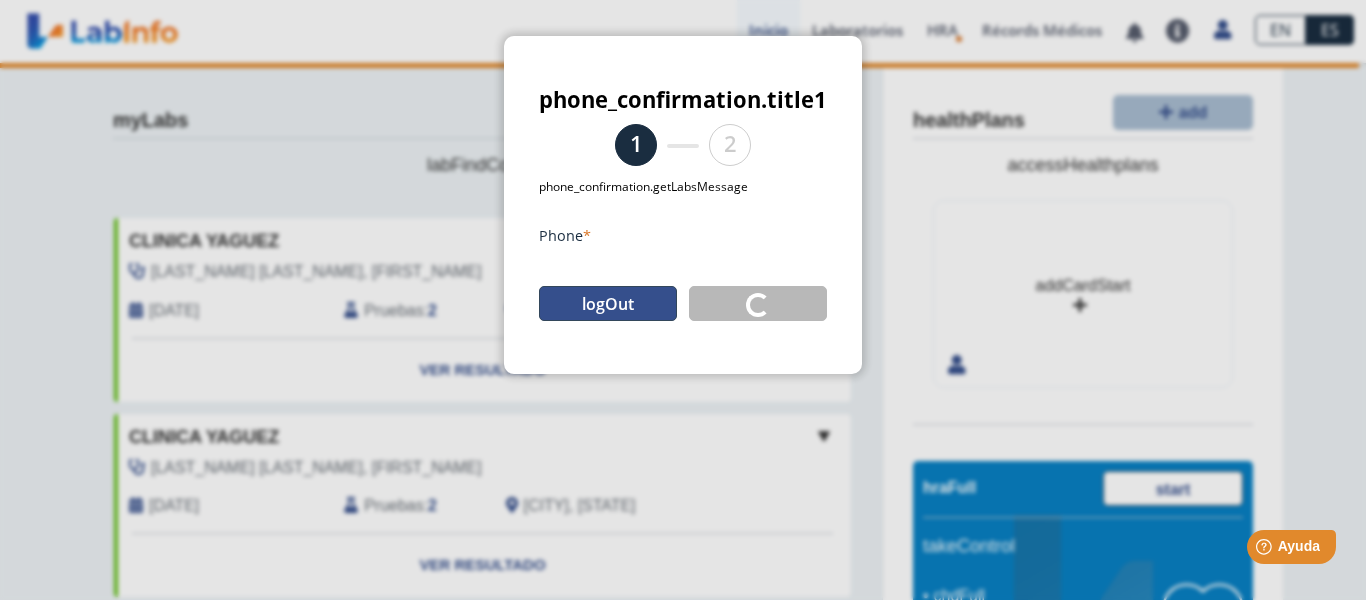 click on "logOut" 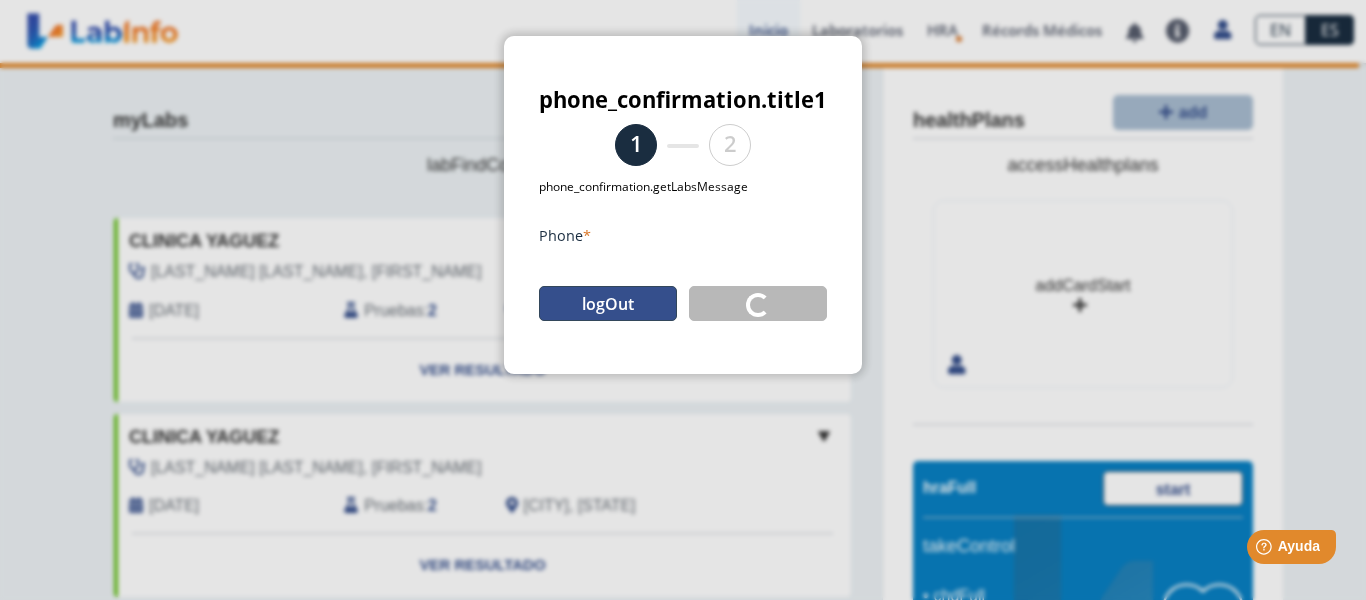 click on "logOut" 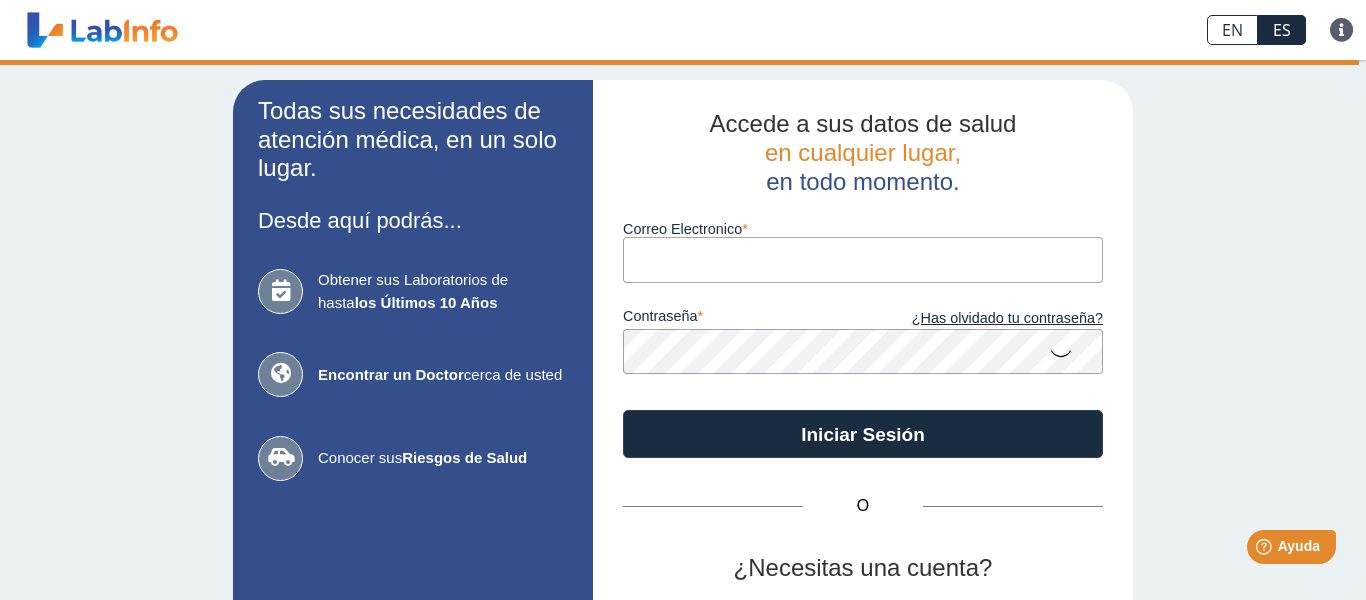 type on "[EMAIL]" 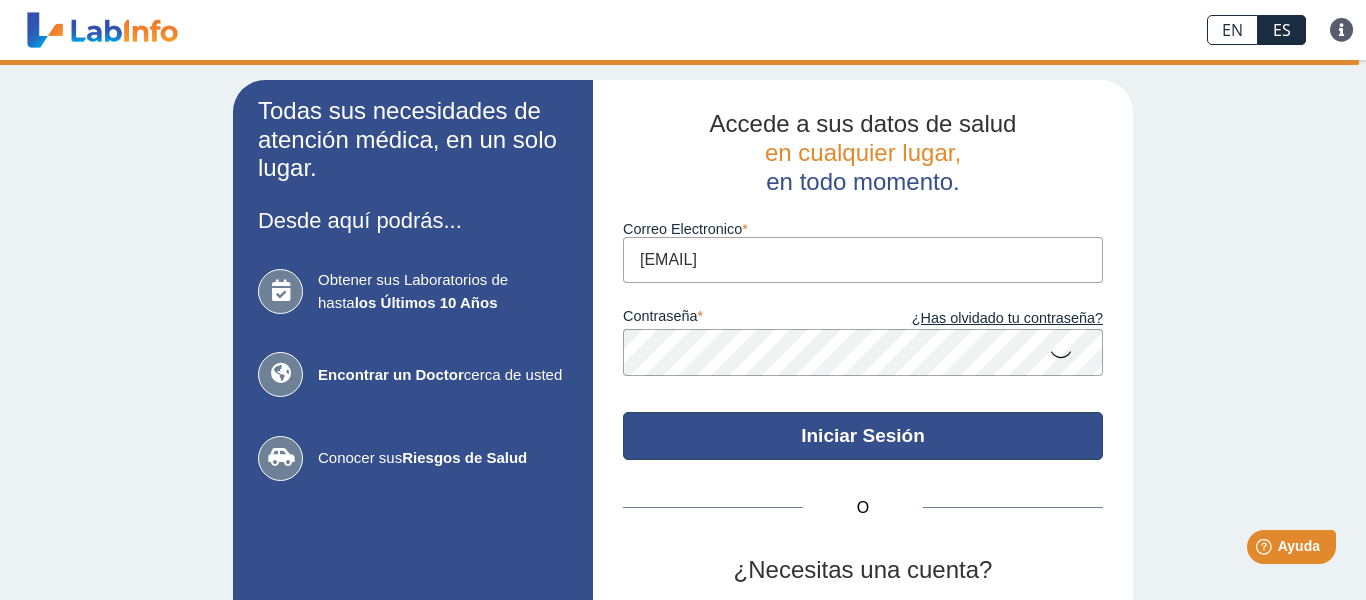 click on "Iniciar Sesión" 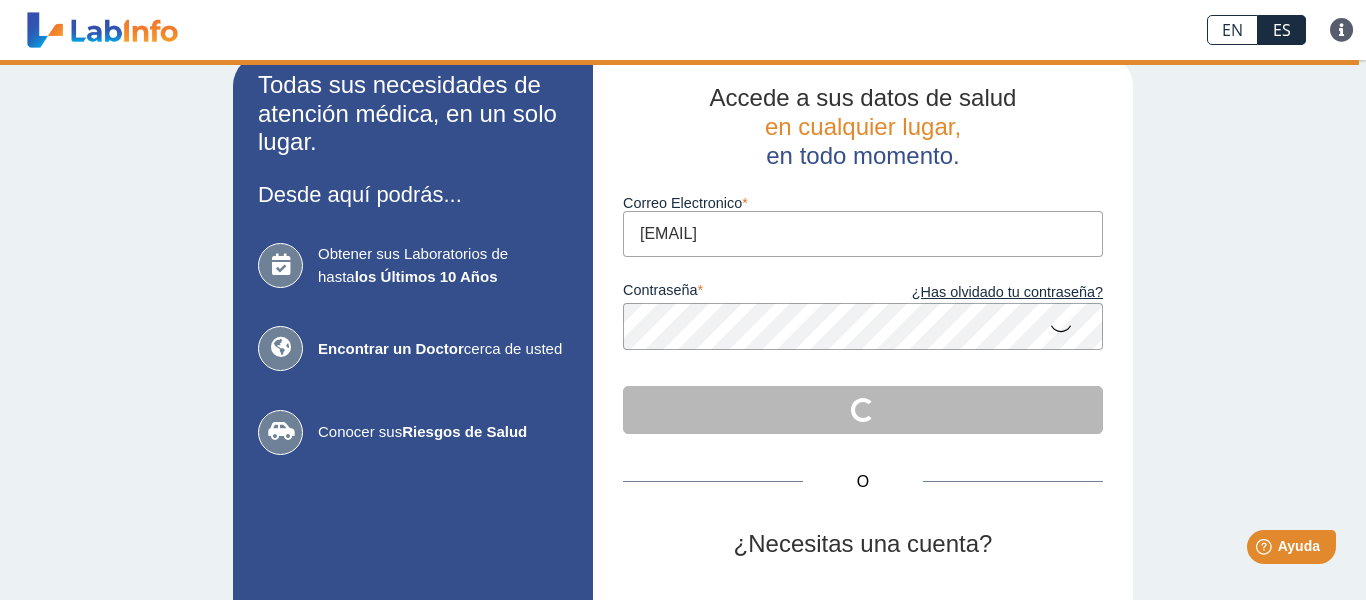 scroll, scrollTop: 0, scrollLeft: 0, axis: both 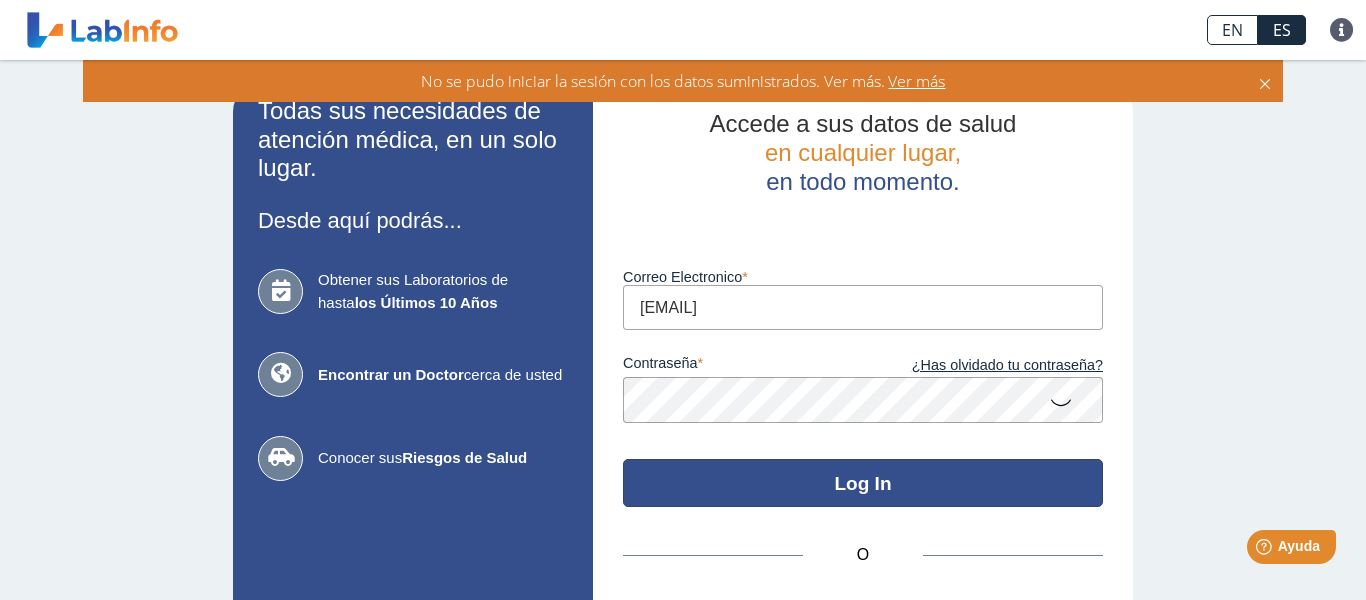 click on "Log In" 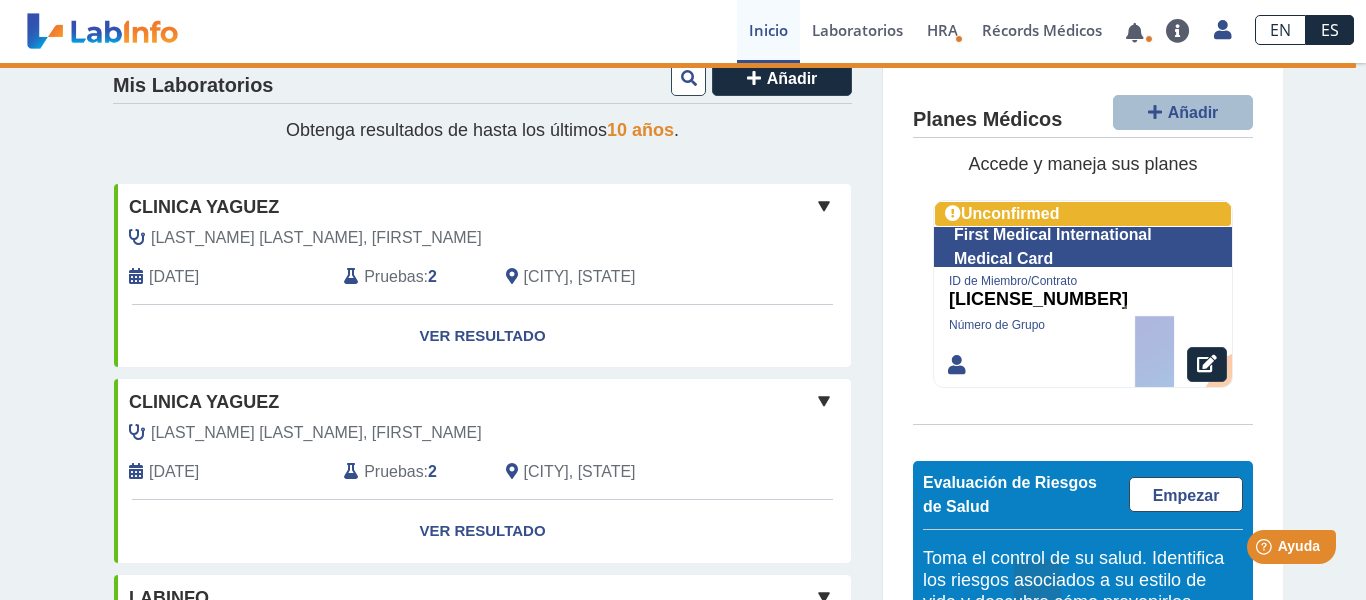 scroll, scrollTop: 231, scrollLeft: 0, axis: vertical 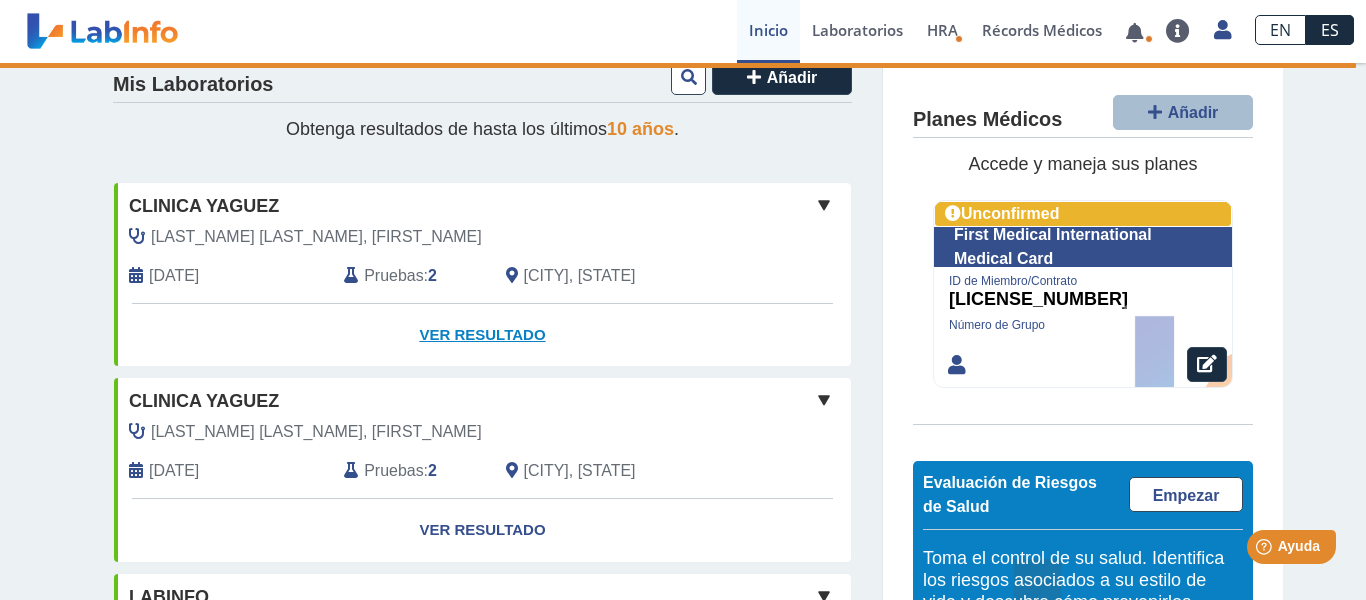 click on "Ver Resultado" 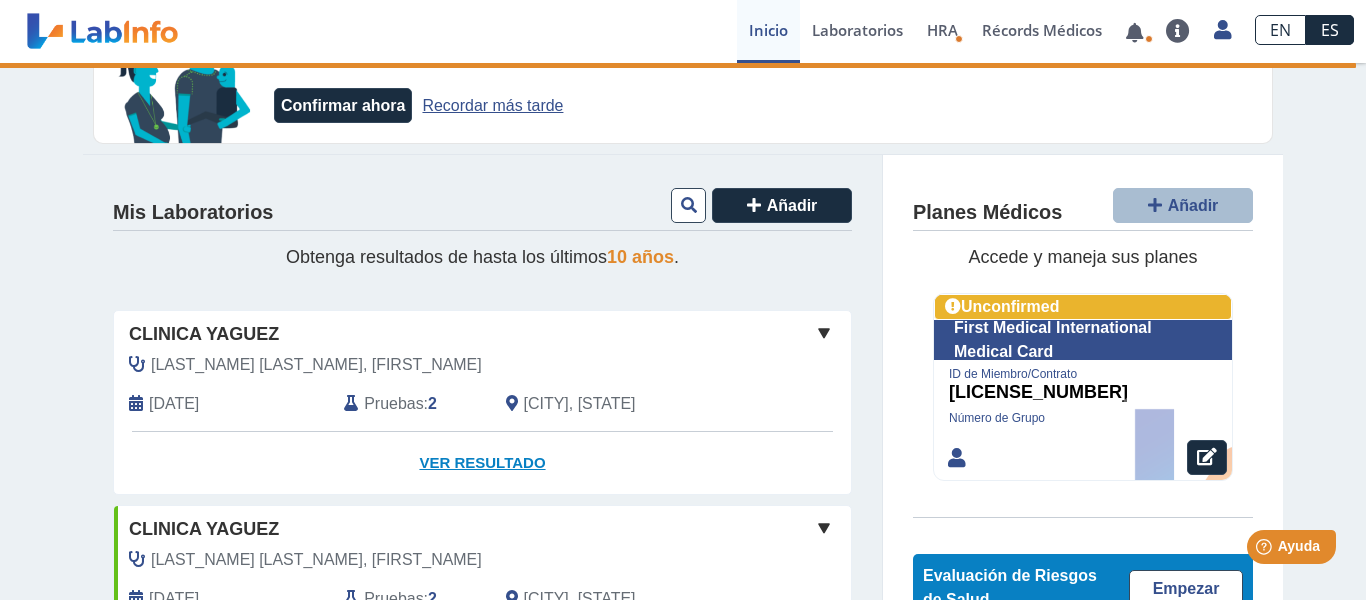 scroll, scrollTop: 111, scrollLeft: 0, axis: vertical 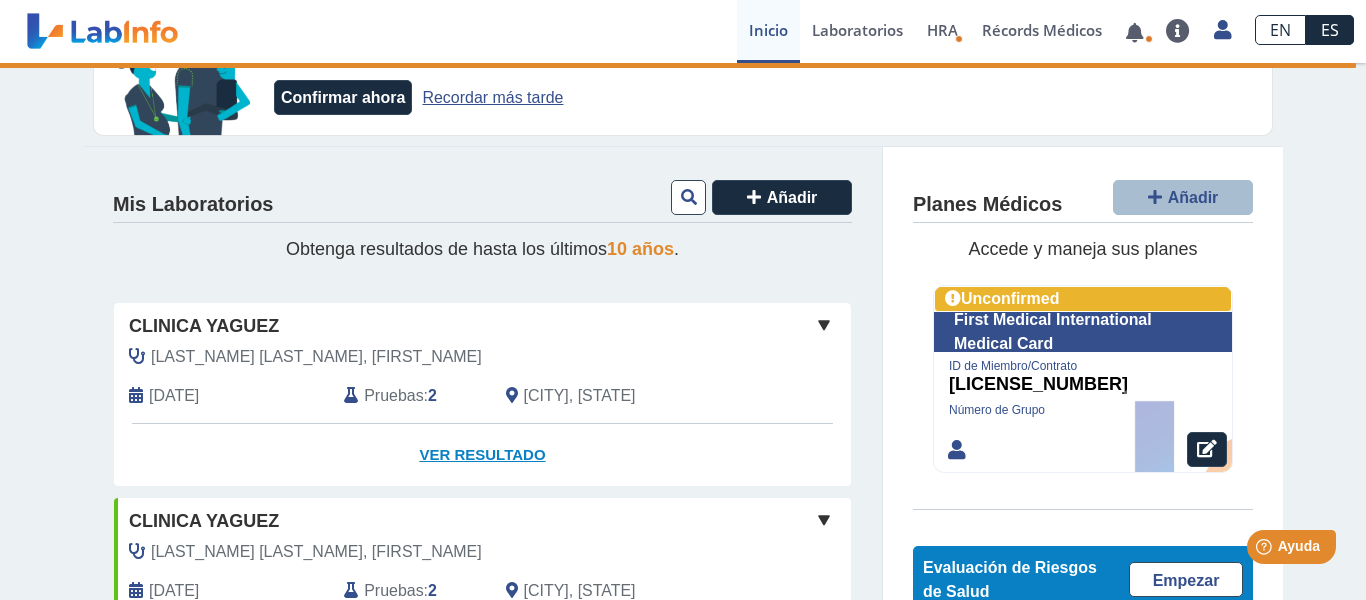 click on "Ver Resultado" 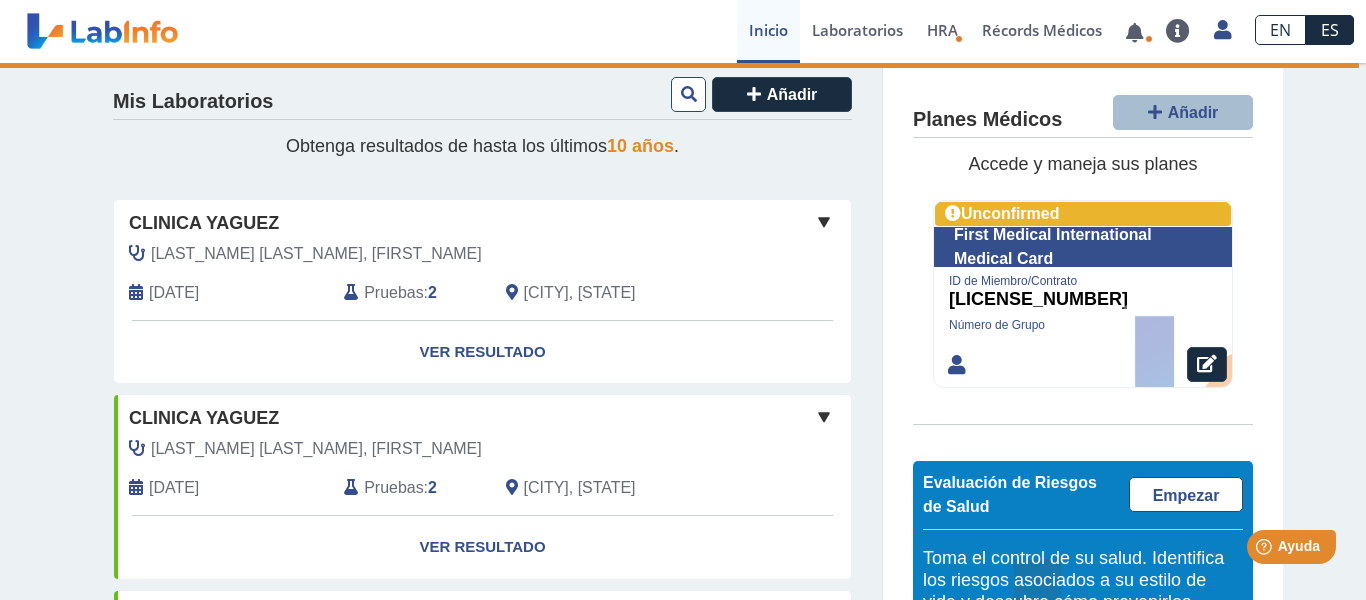 scroll, scrollTop: 201, scrollLeft: 0, axis: vertical 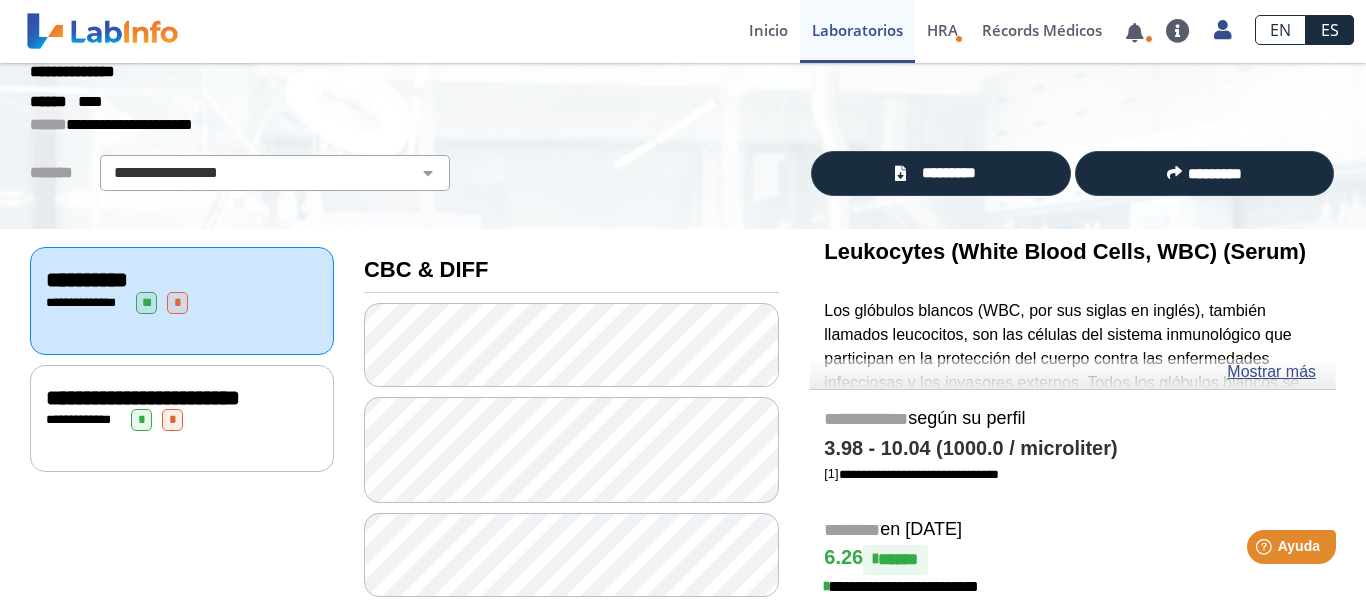click on "**********" 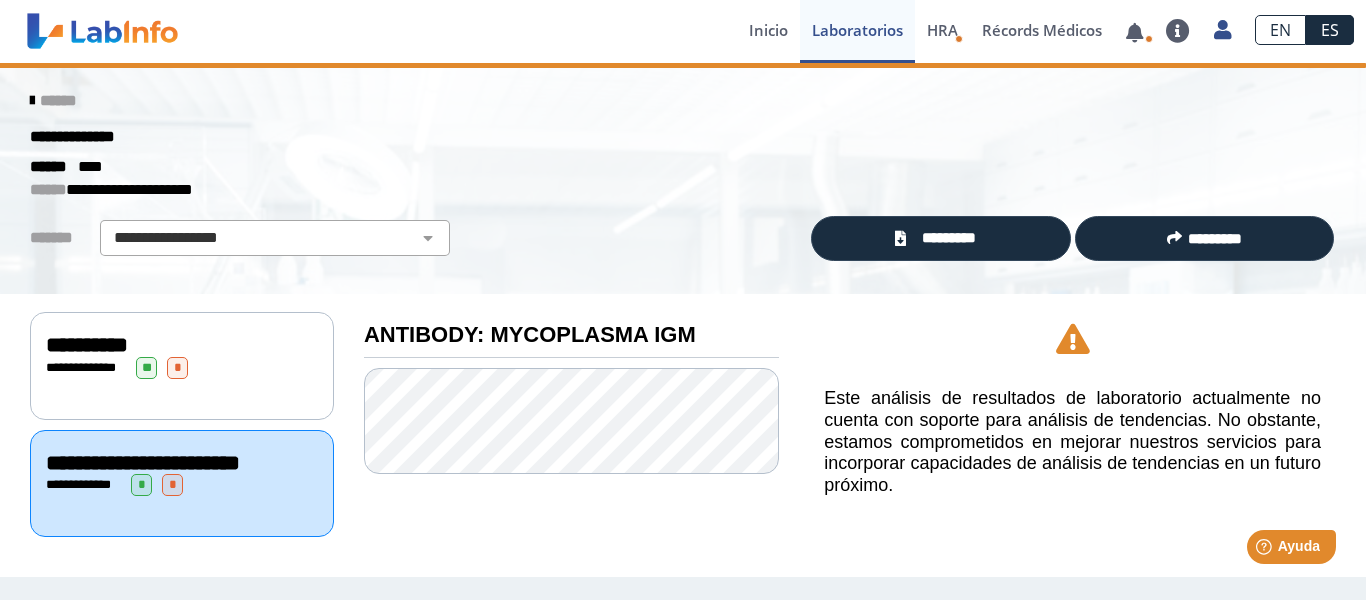scroll, scrollTop: 0, scrollLeft: 0, axis: both 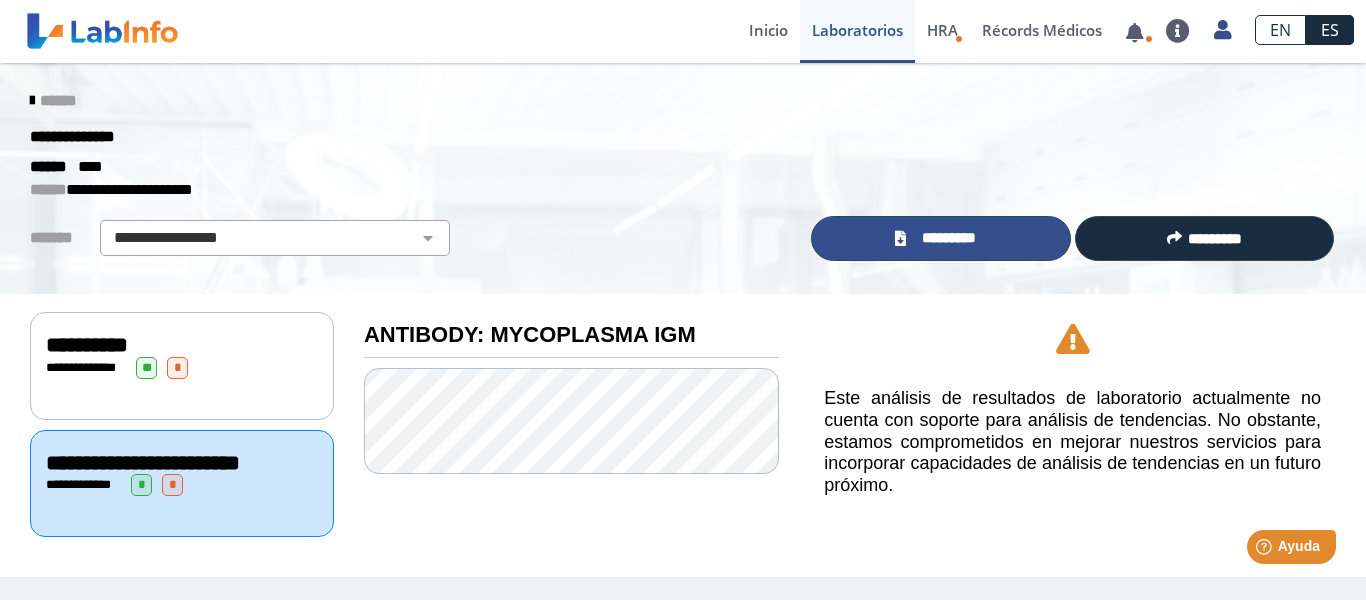 click on "*********" 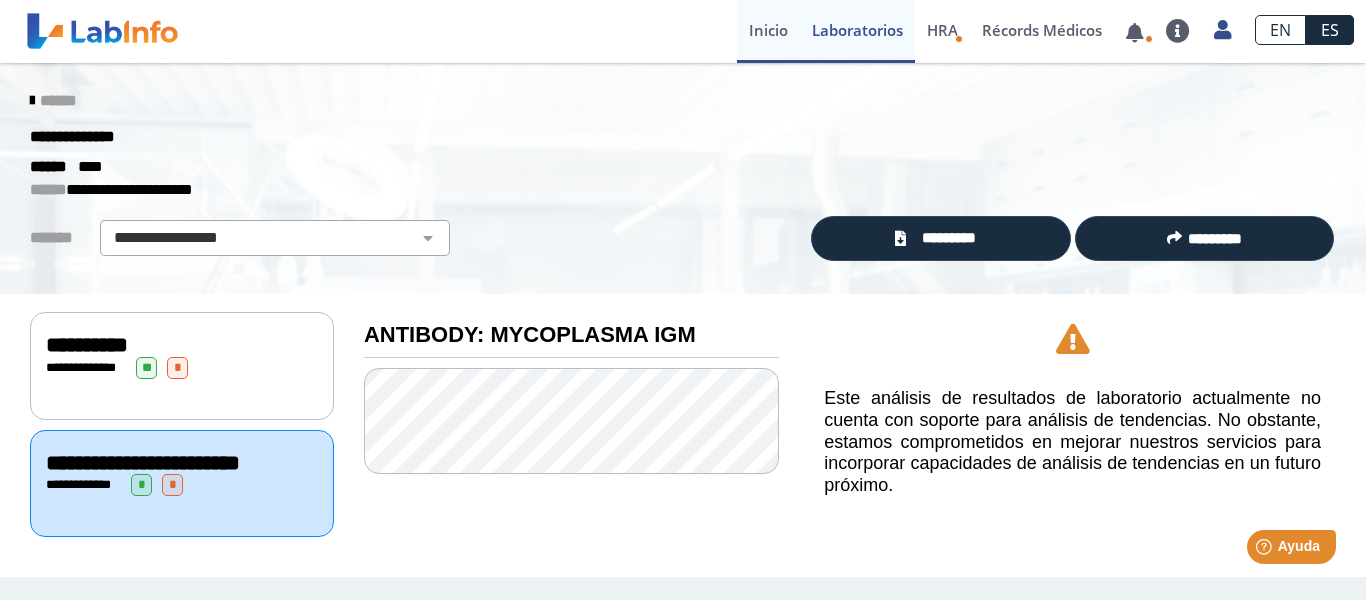 click on "Inicio" at bounding box center [768, 31] 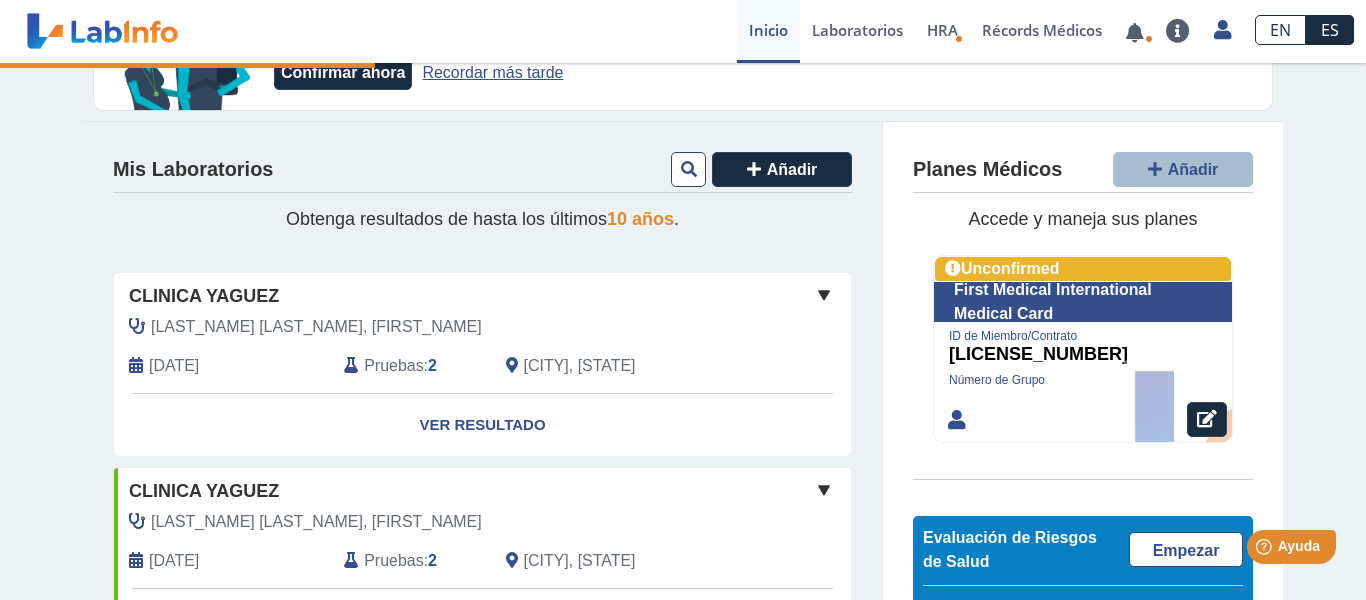 scroll, scrollTop: 137, scrollLeft: 0, axis: vertical 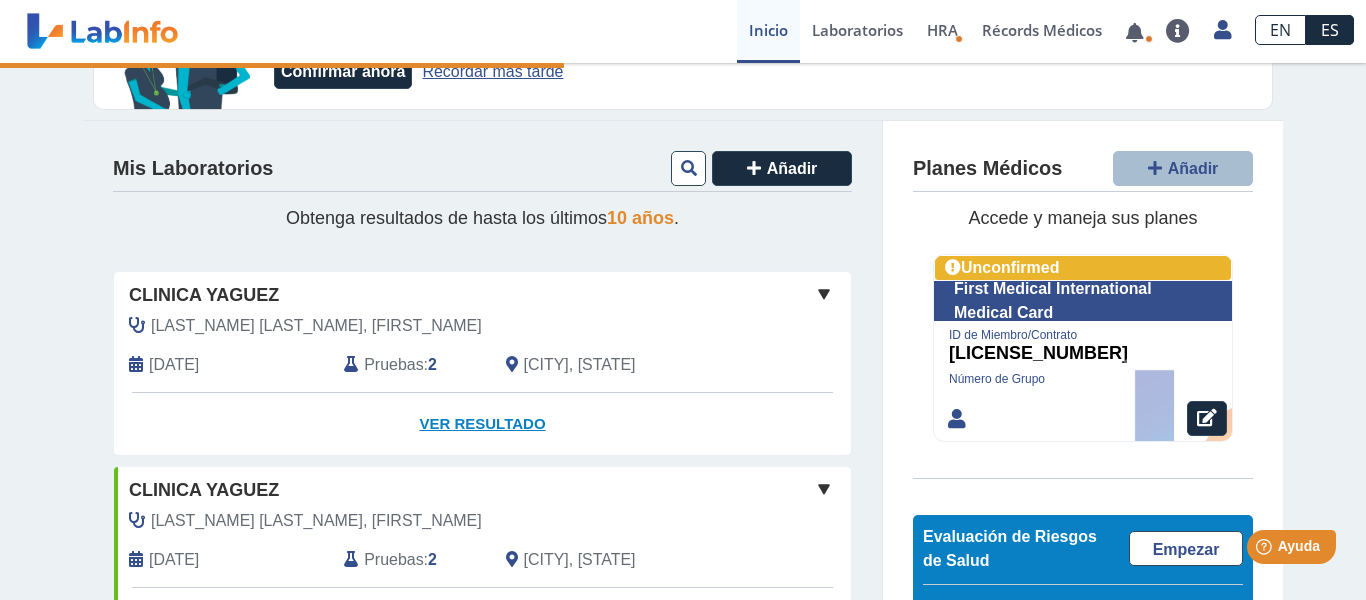 click on "Ver Resultado" 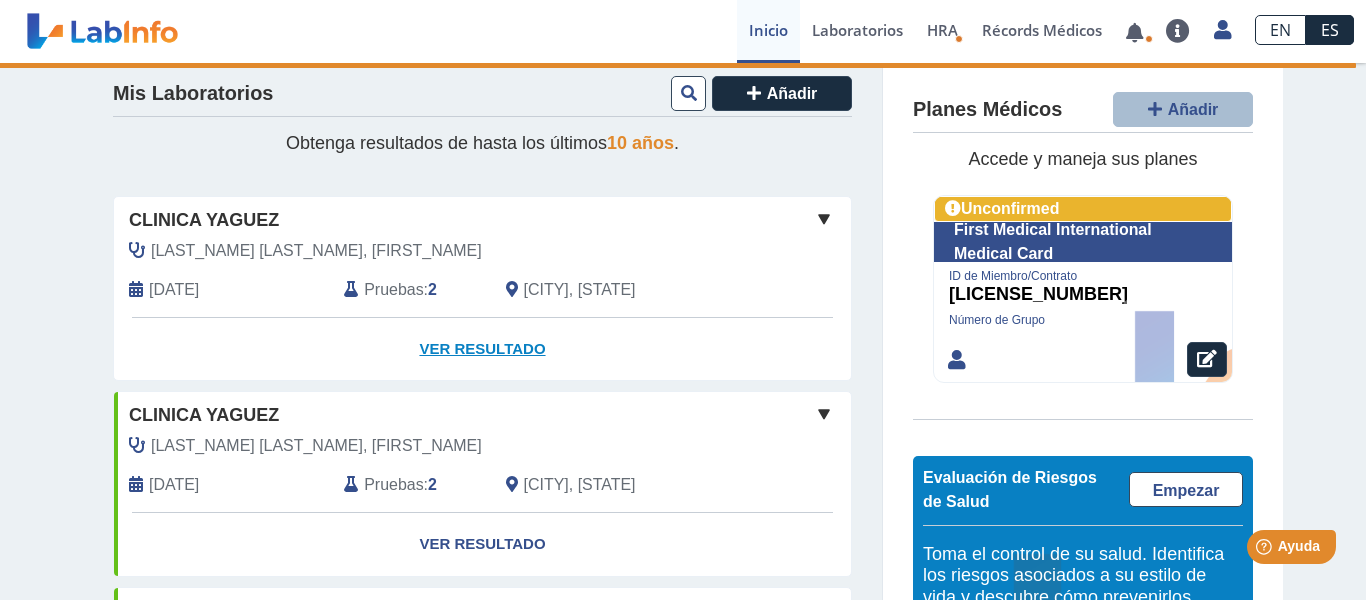 scroll, scrollTop: 169, scrollLeft: 0, axis: vertical 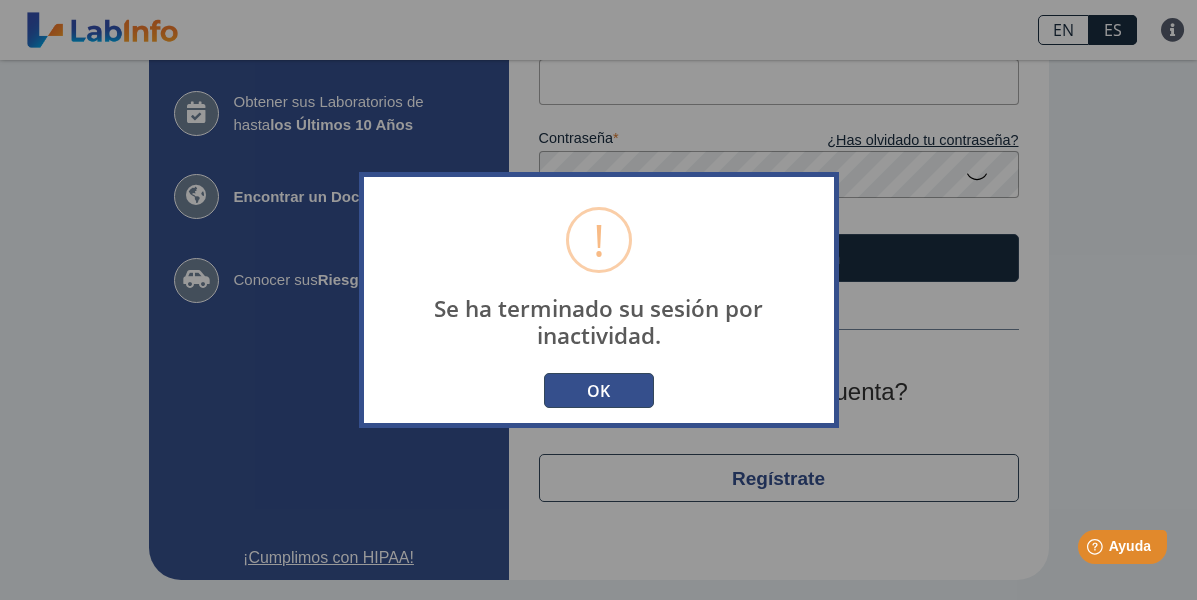 type on "isaivargas.mg@gmail.com" 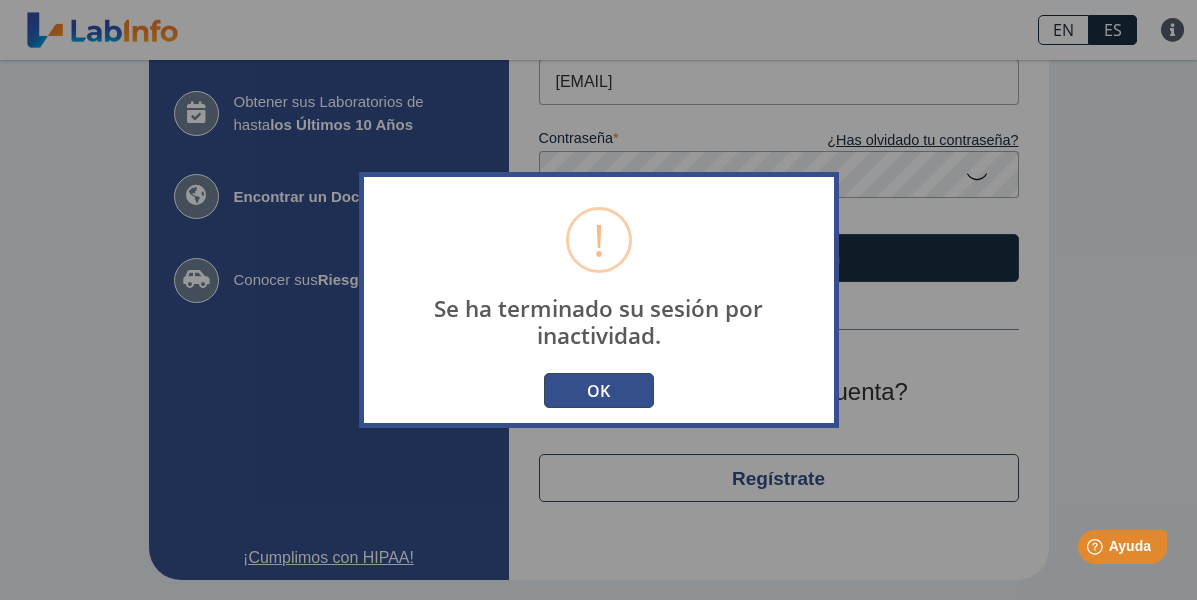 click on "OK" at bounding box center (599, 390) 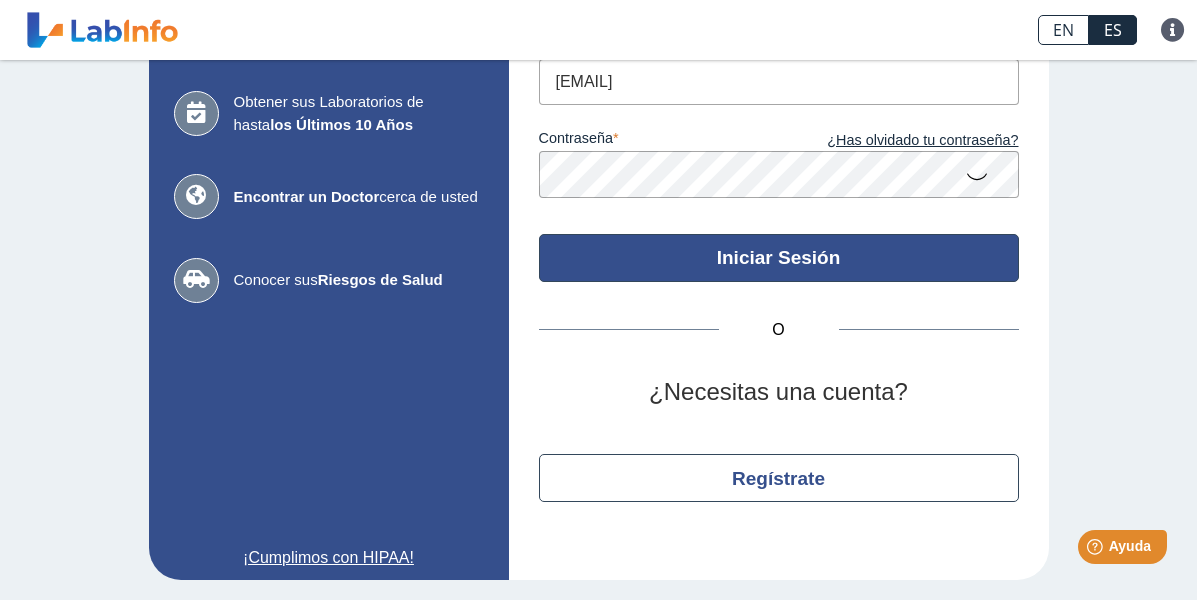 click on "Iniciar Sesión" 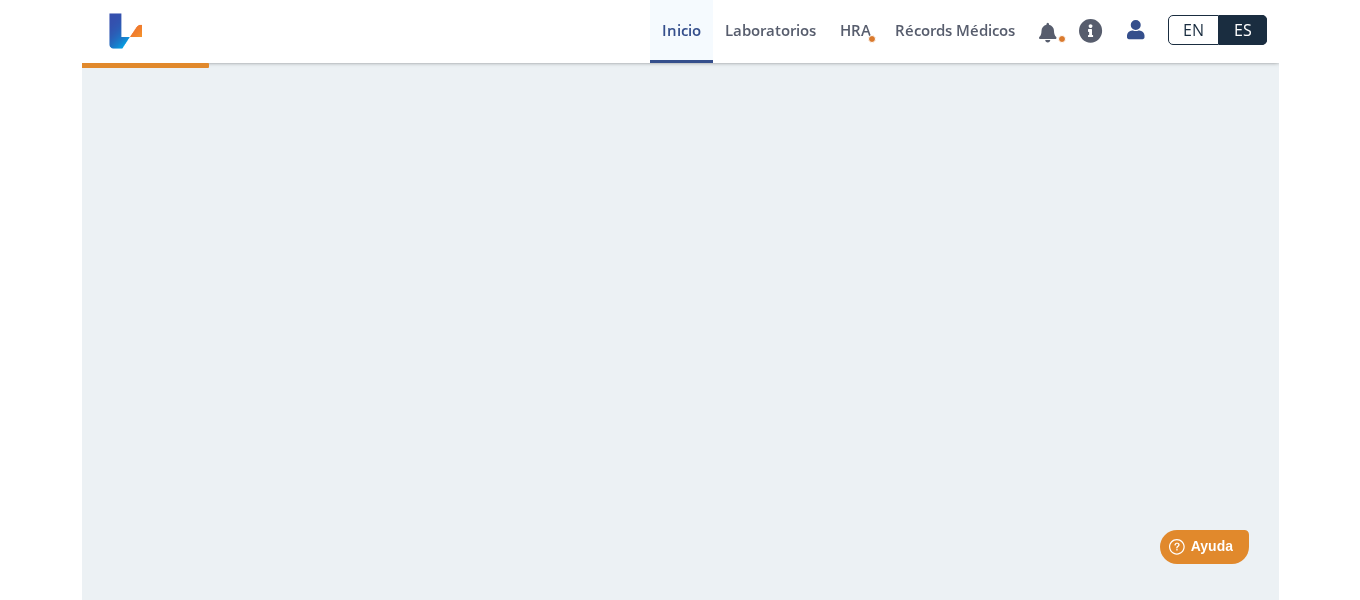 scroll, scrollTop: 0, scrollLeft: 0, axis: both 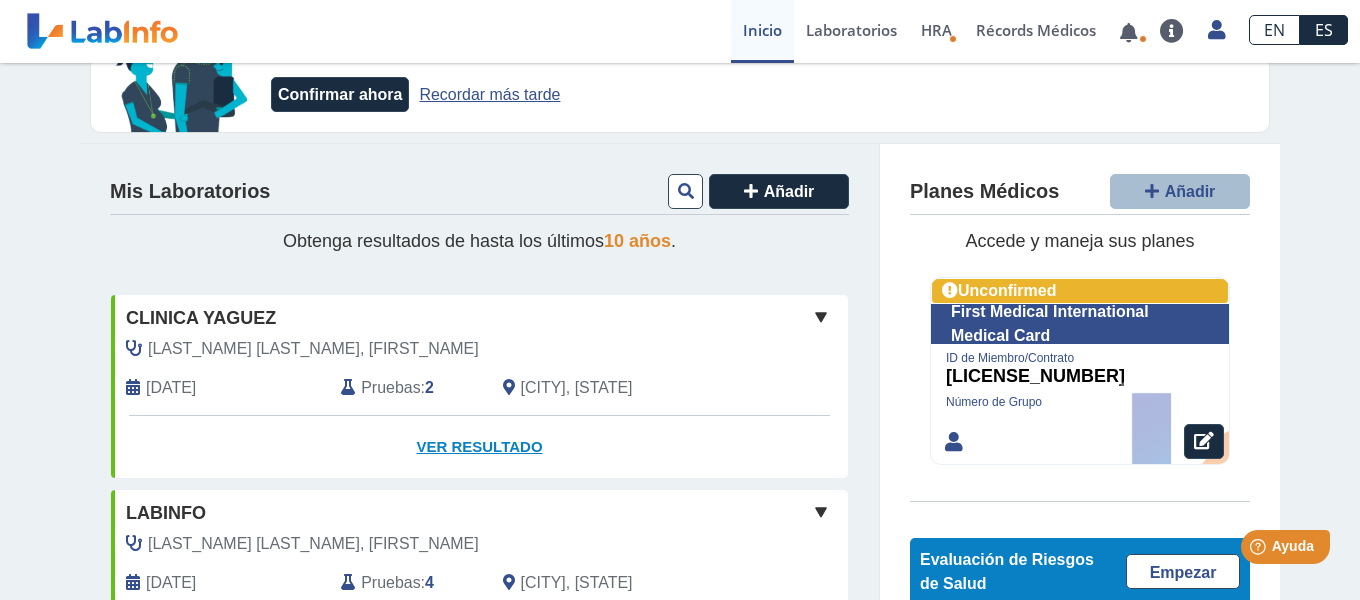 click on "Ver Resultado" 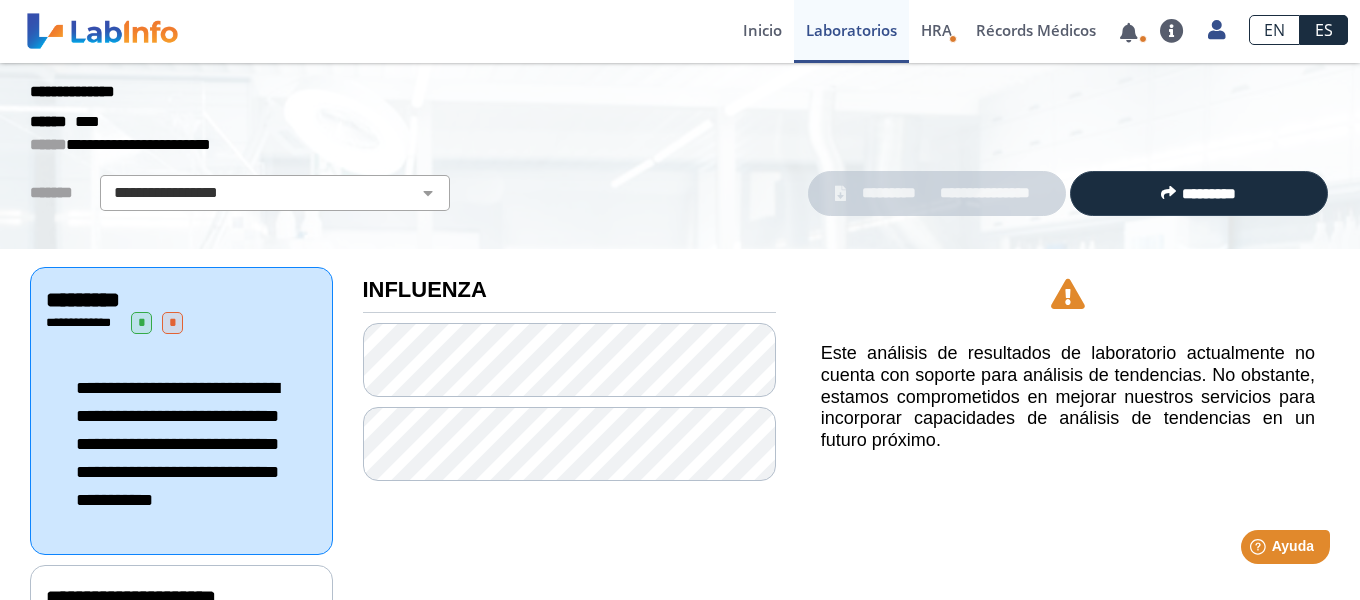 scroll, scrollTop: 0, scrollLeft: 0, axis: both 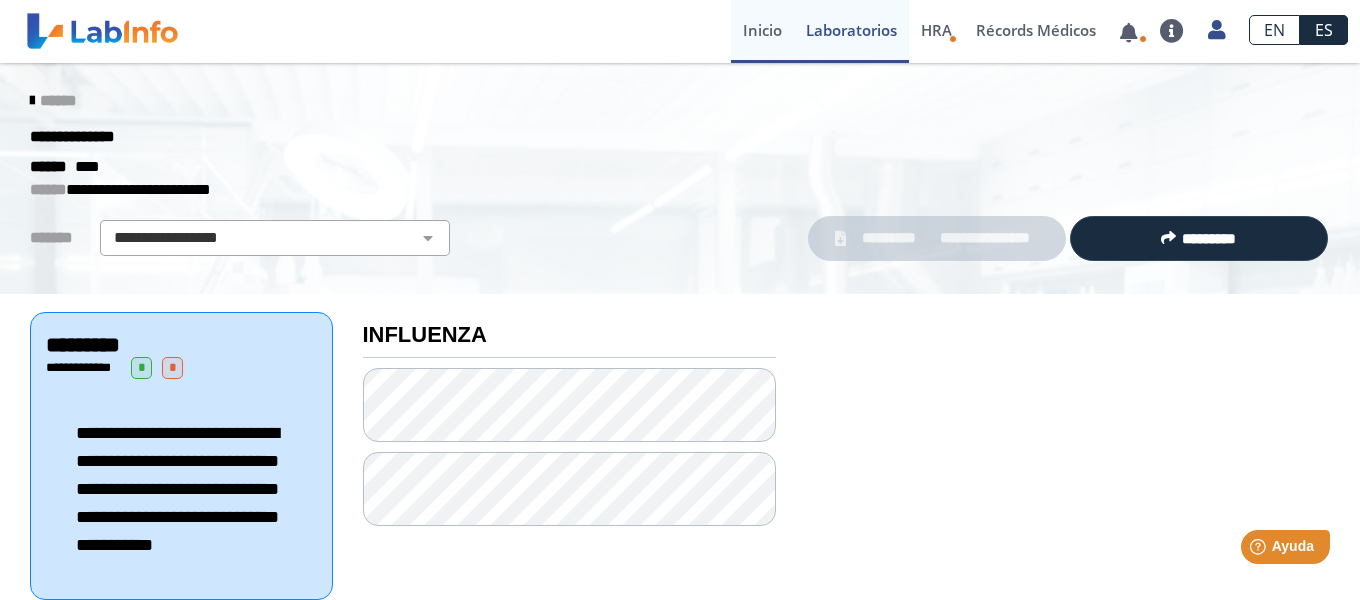 click on "Inicio" at bounding box center (762, 31) 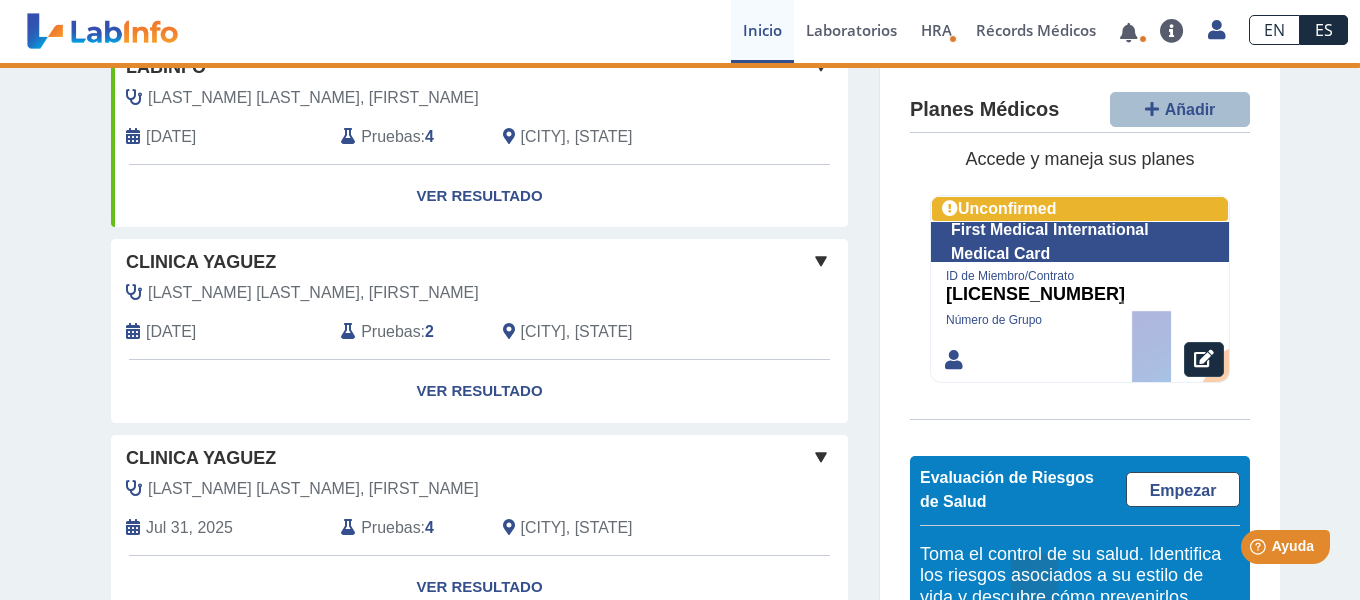 scroll, scrollTop: 356, scrollLeft: 0, axis: vertical 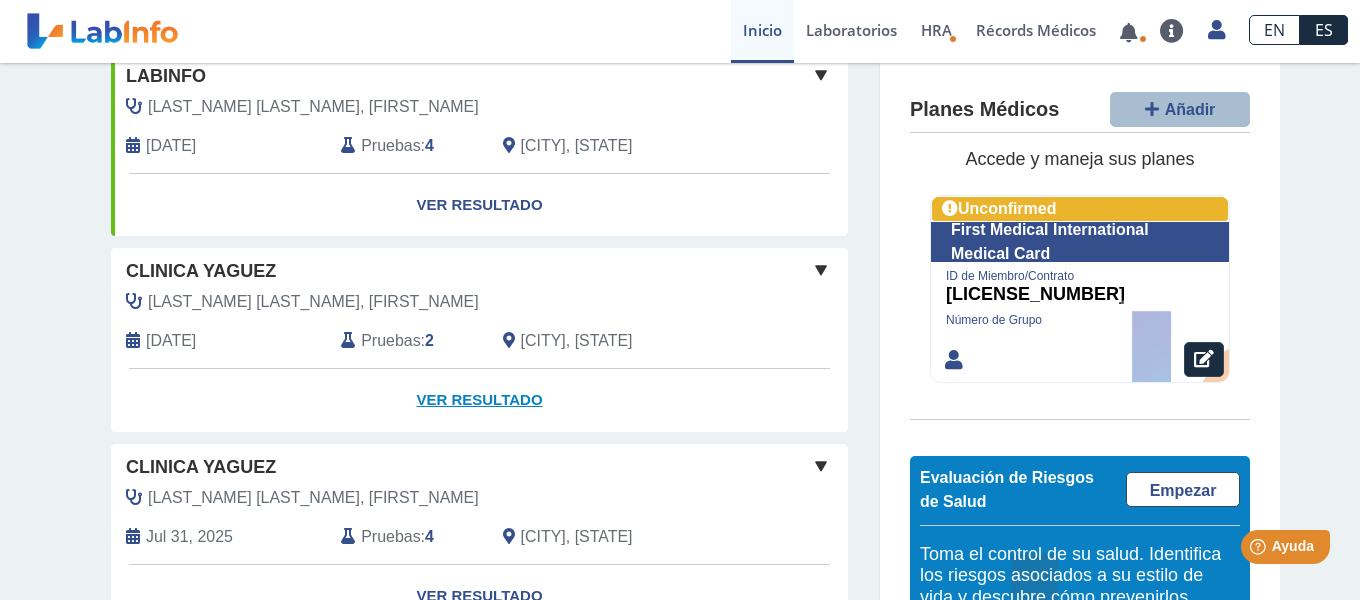 click on "Ver Resultado" 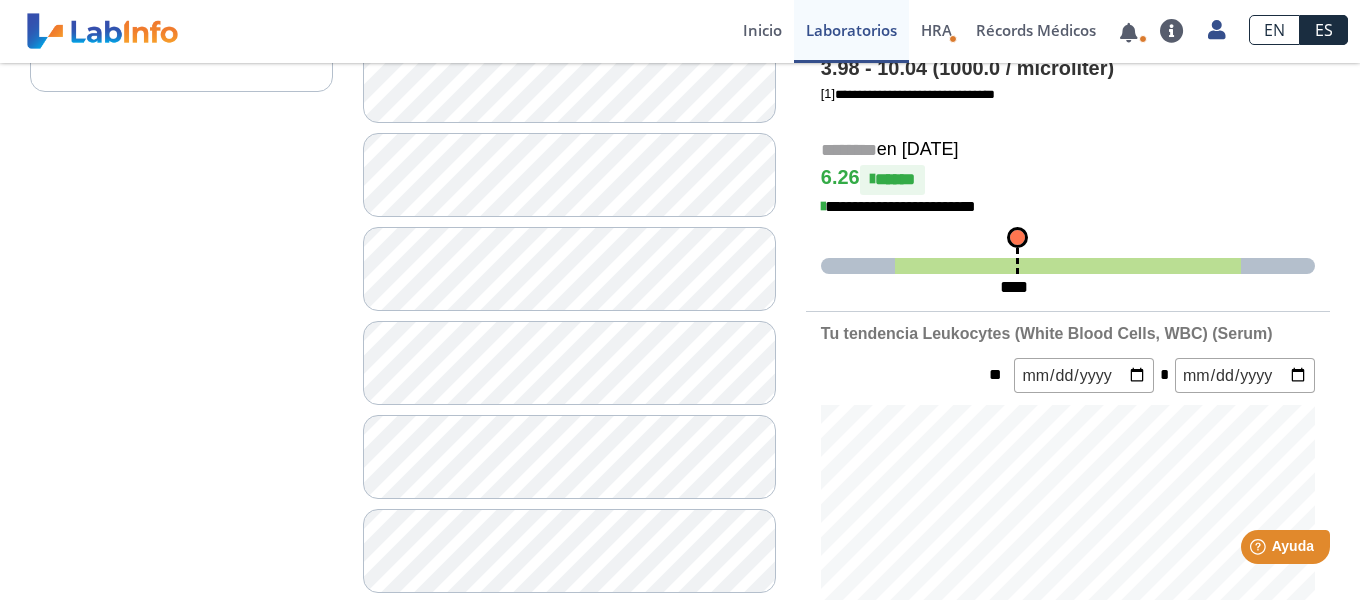 scroll, scrollTop: 0, scrollLeft: 0, axis: both 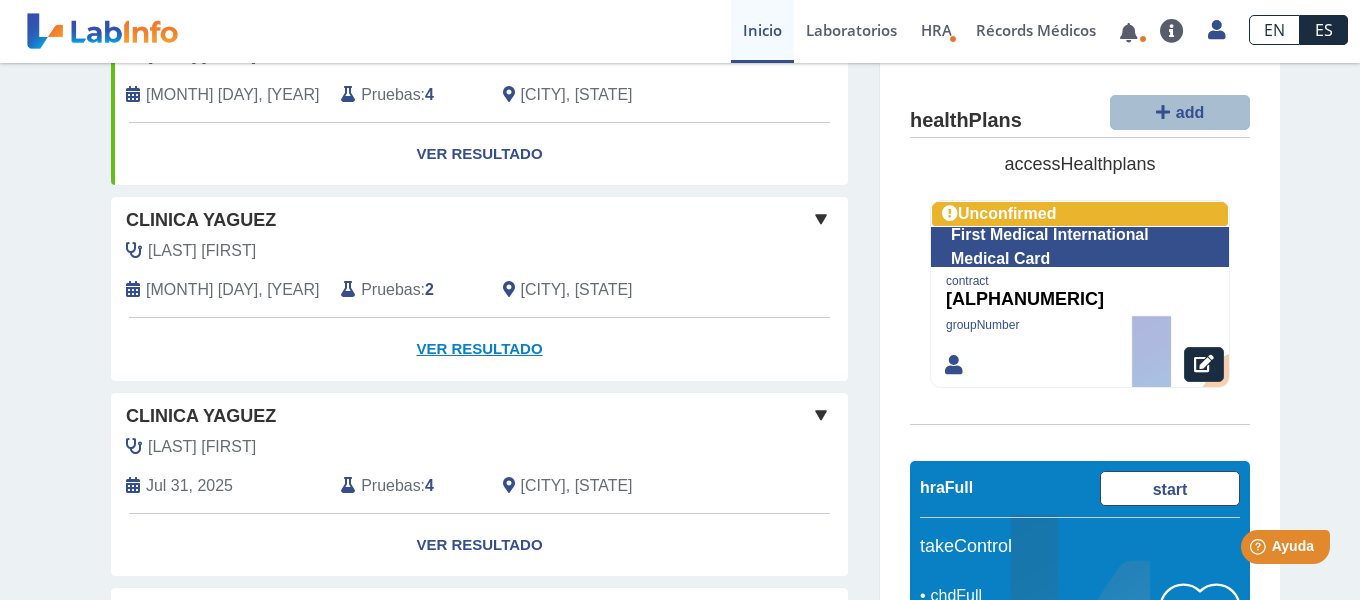 click on "Ver Resultado" 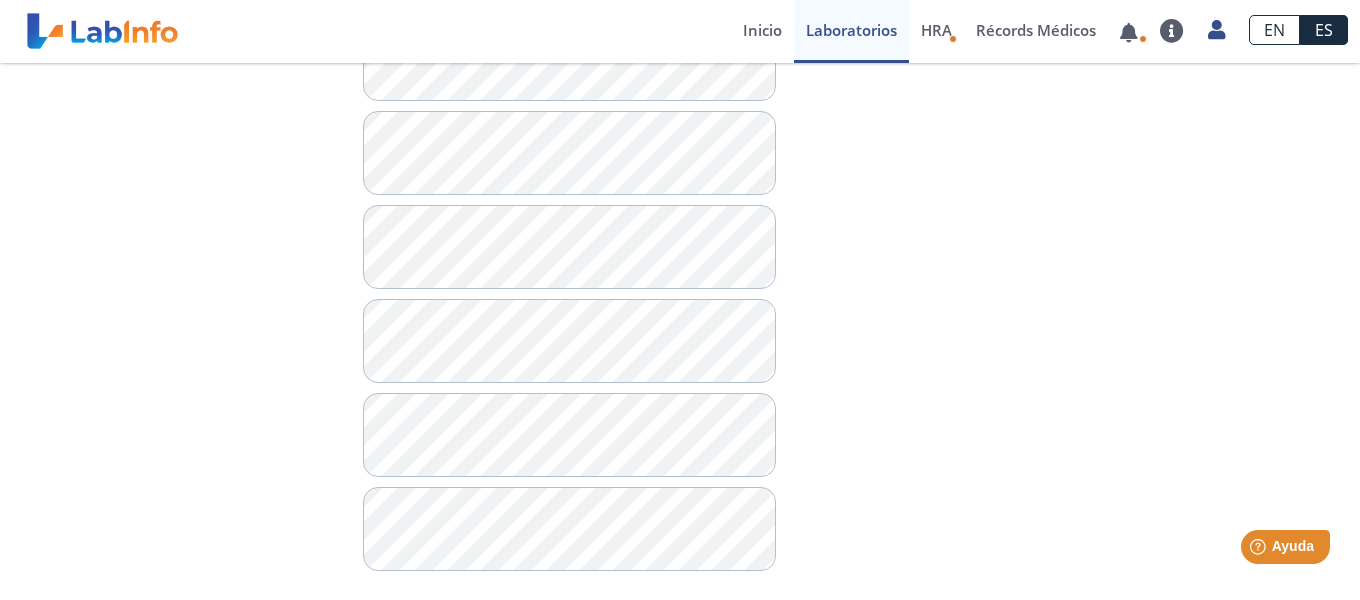 scroll, scrollTop: 1971, scrollLeft: 0, axis: vertical 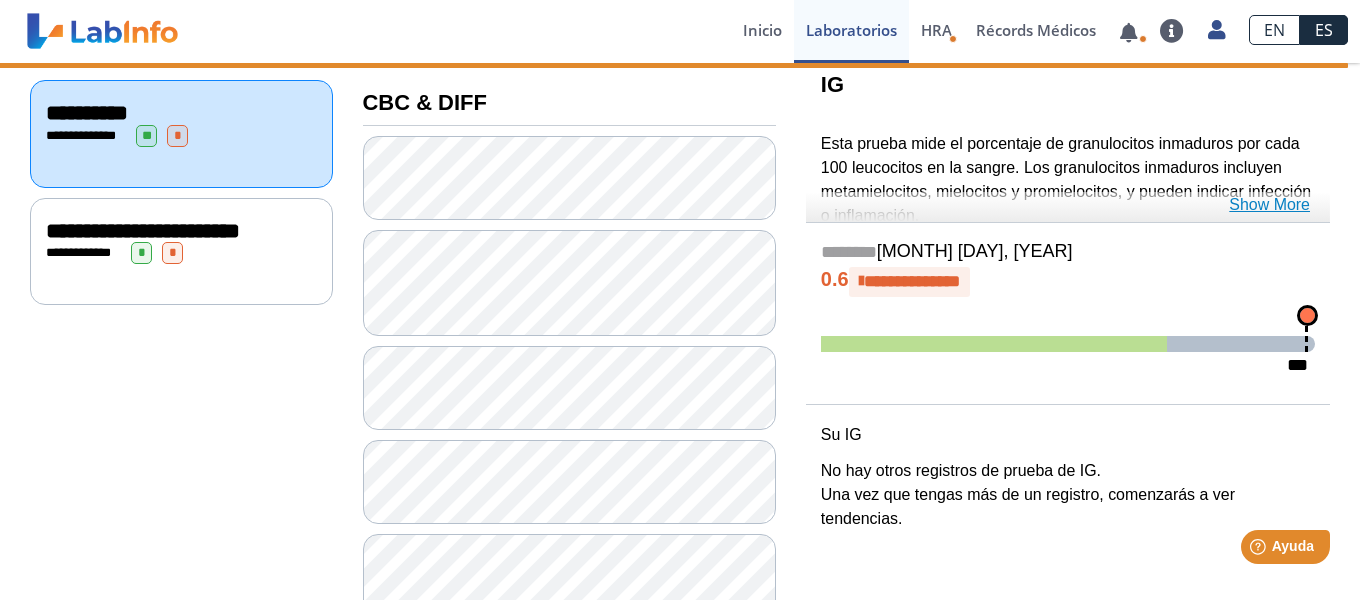 click on "Show More" 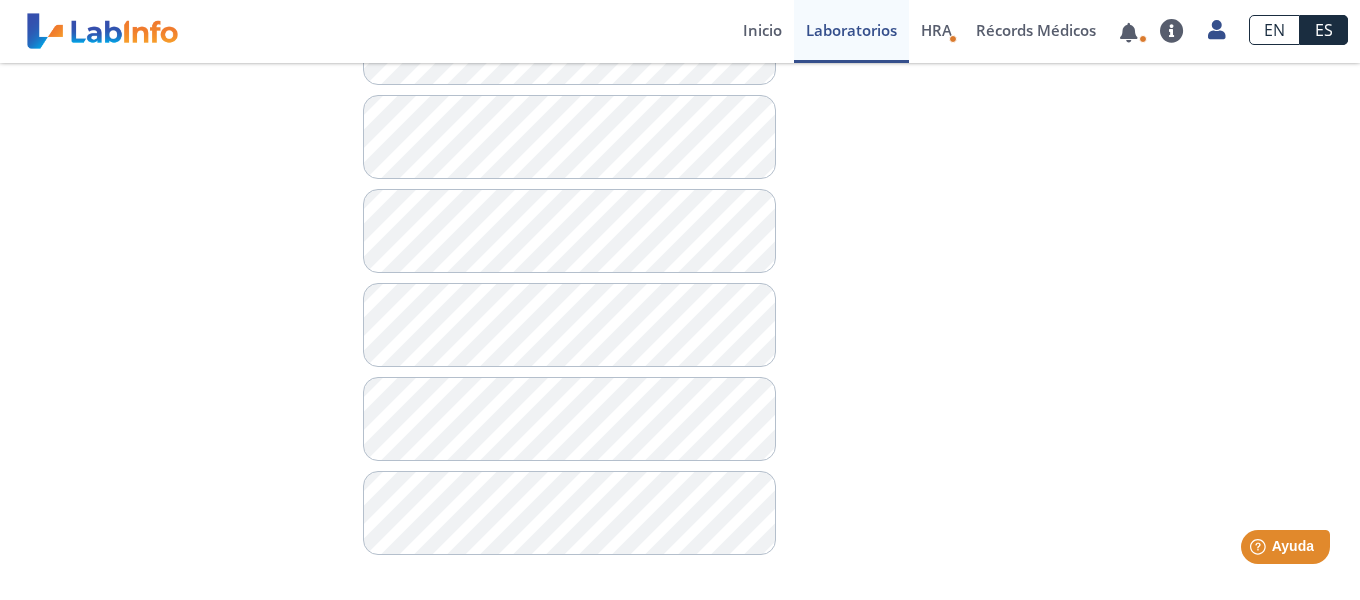 scroll, scrollTop: 1982, scrollLeft: 0, axis: vertical 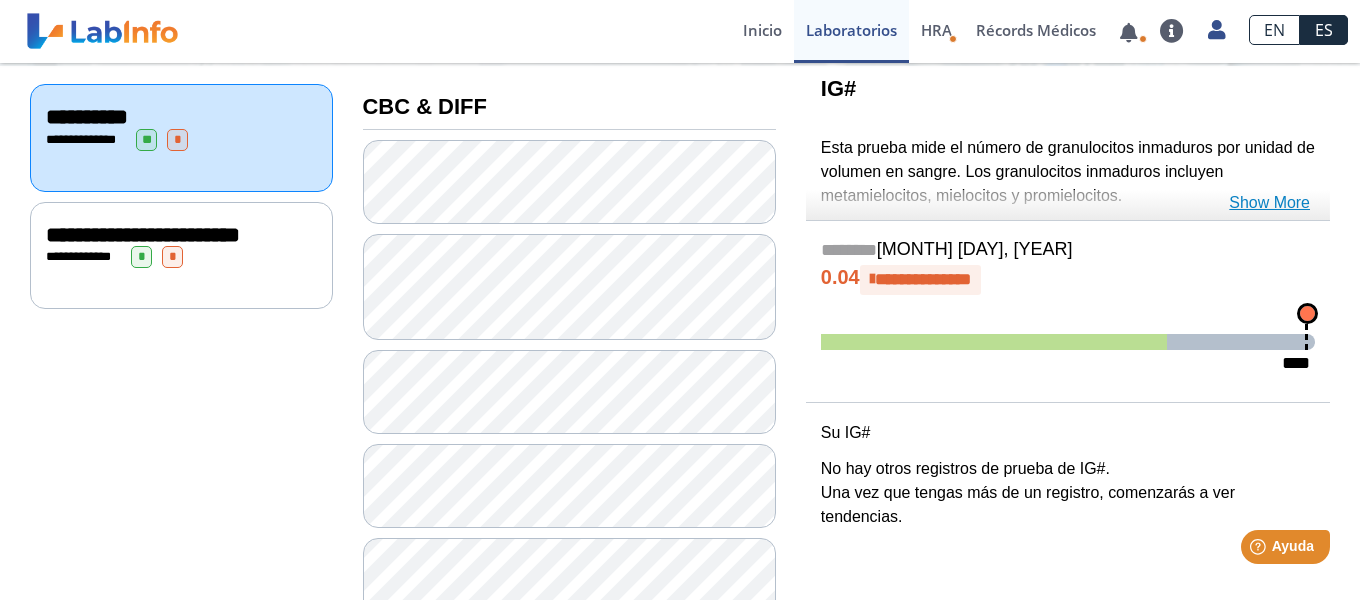 click on "Show More" 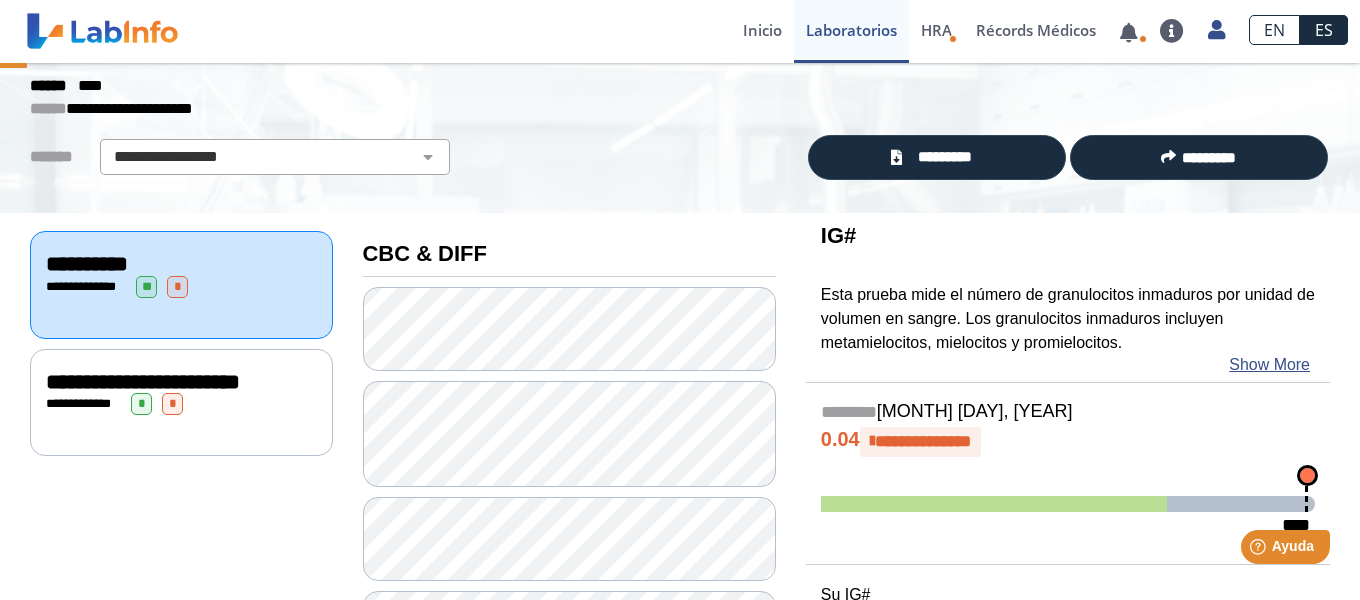 scroll, scrollTop: 0, scrollLeft: 0, axis: both 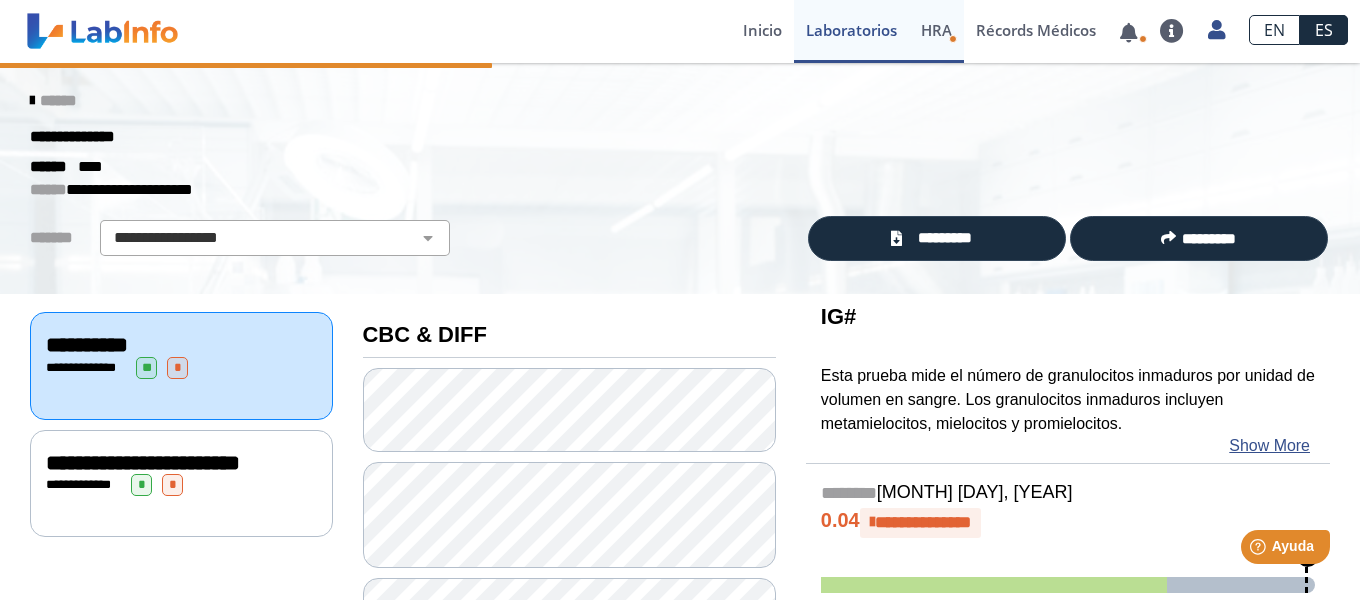 click on "HRA" at bounding box center (936, 30) 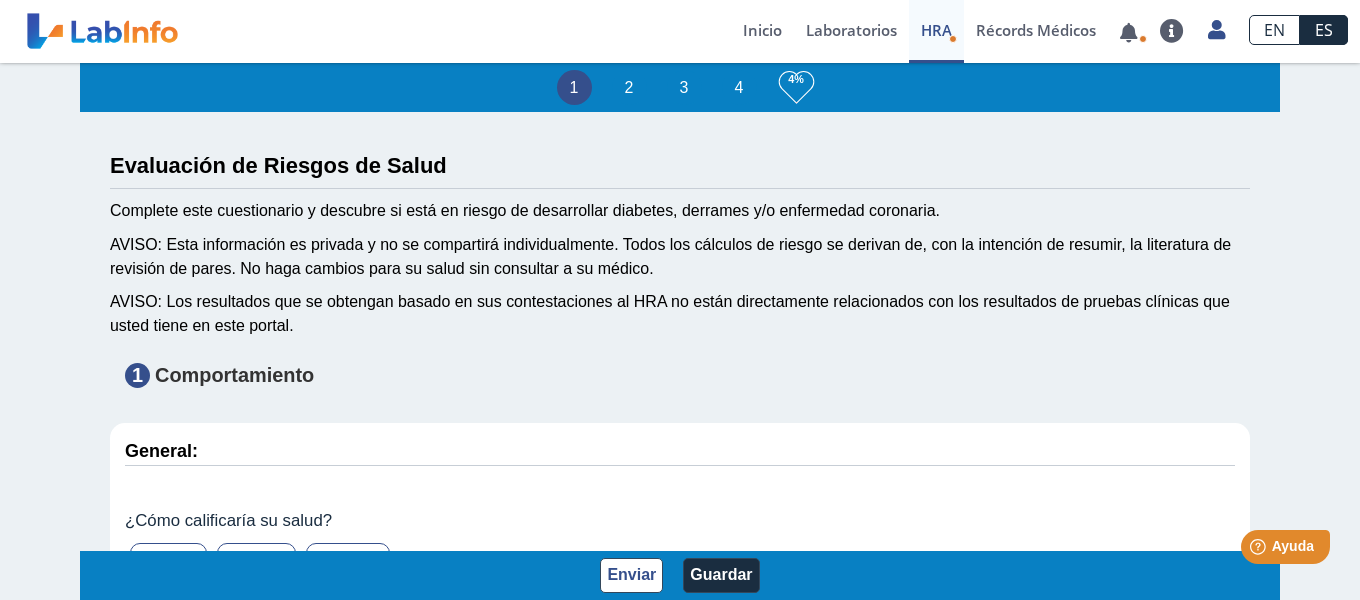 click at bounding box center (102, 31) 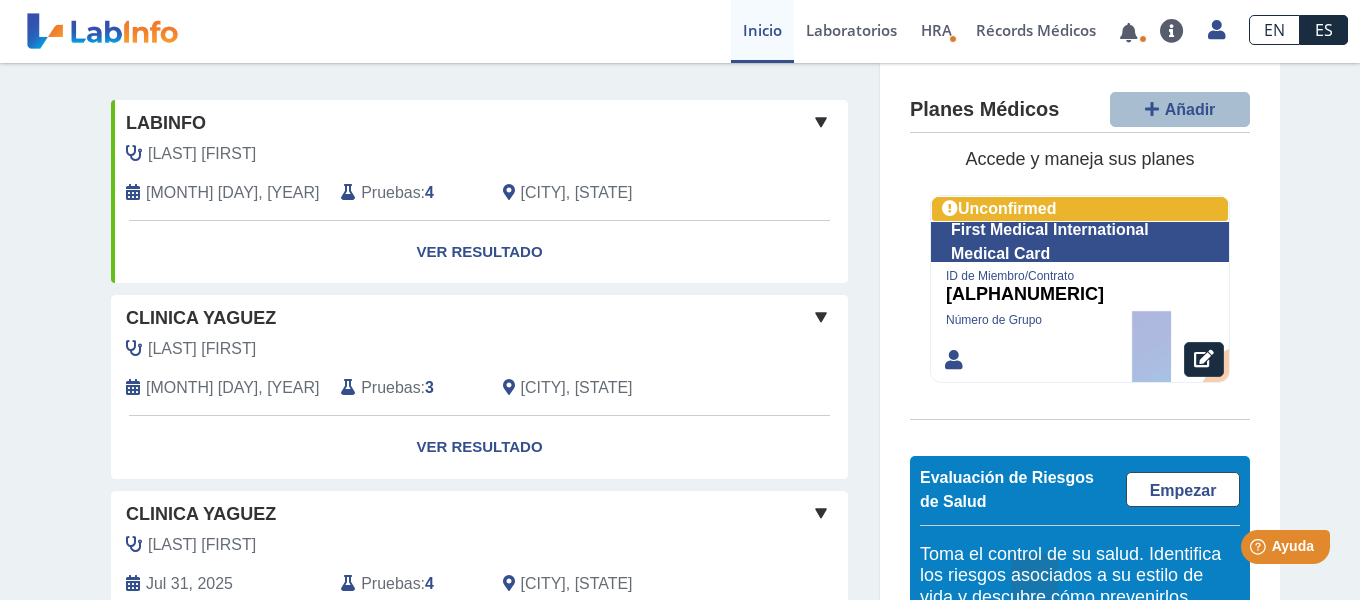 scroll, scrollTop: 311, scrollLeft: 0, axis: vertical 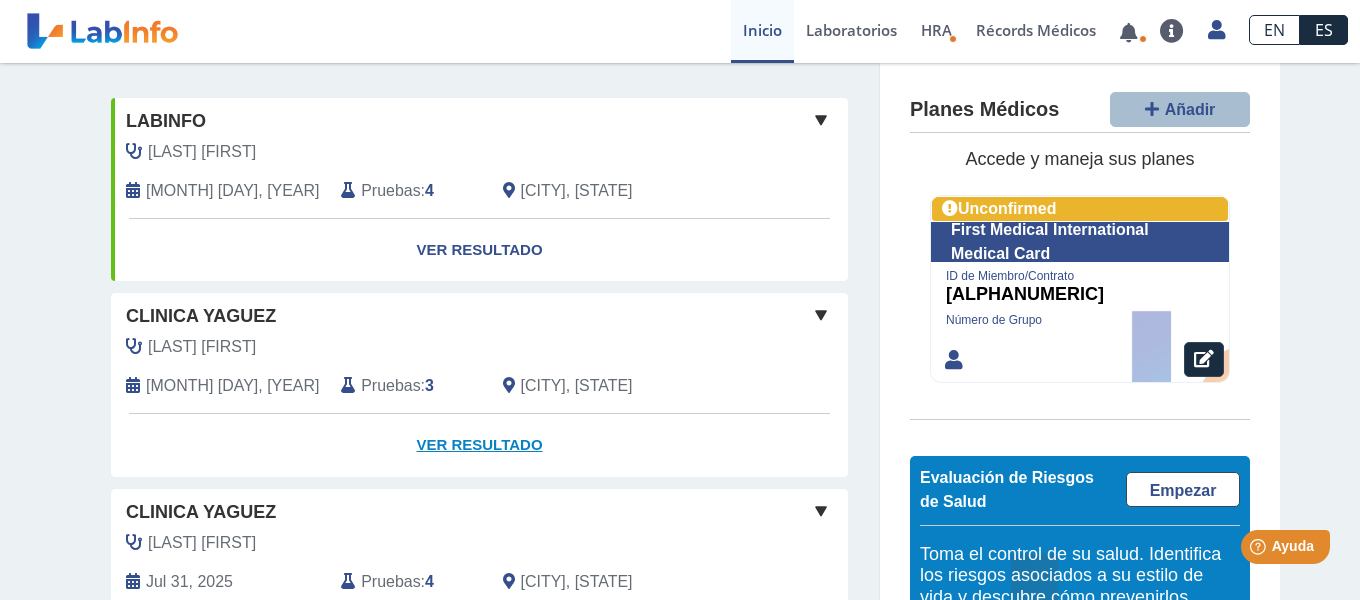 click on "Ver Resultado" 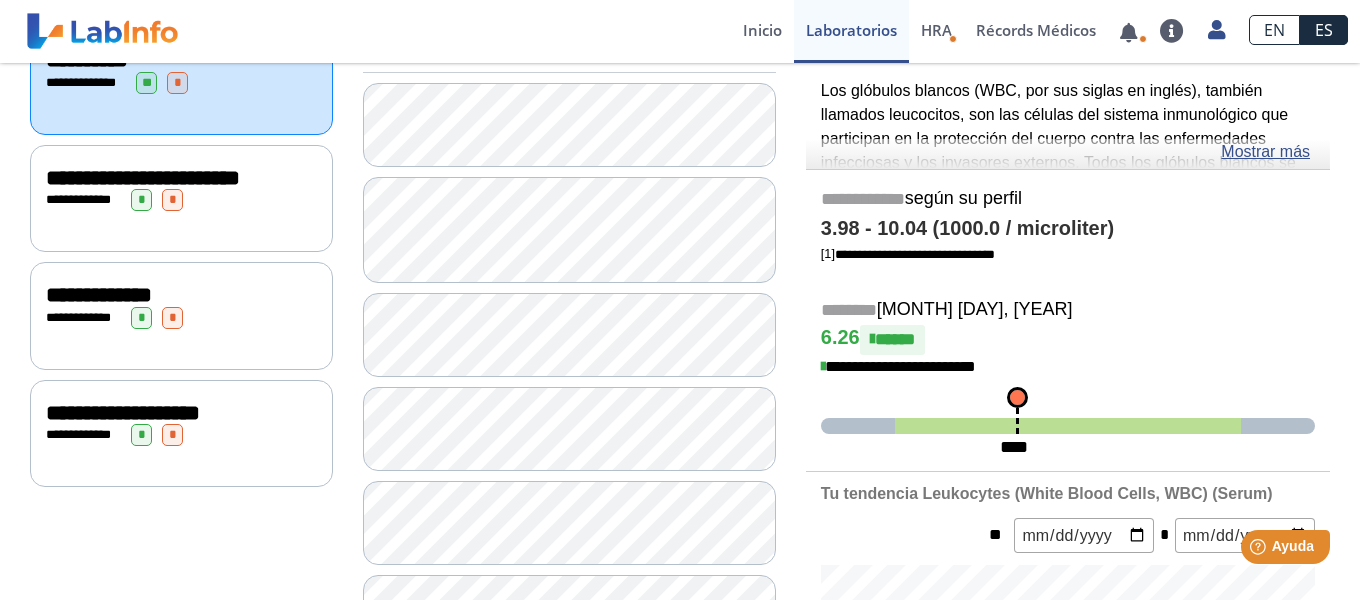 scroll, scrollTop: 292, scrollLeft: 0, axis: vertical 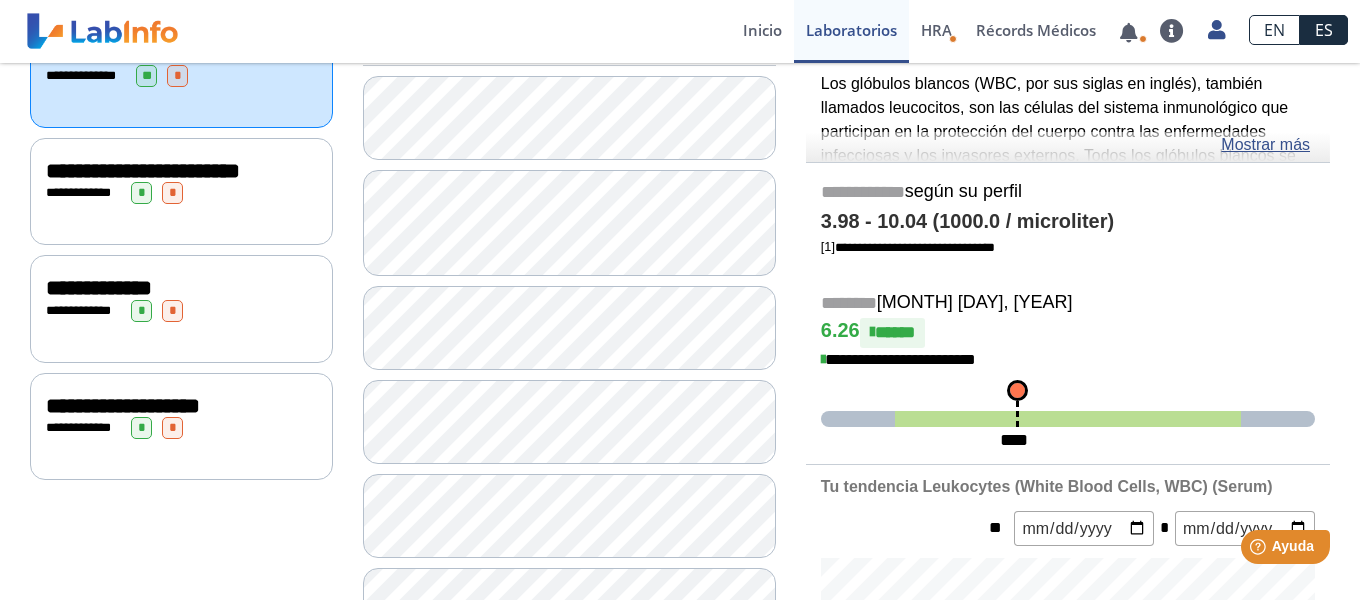 click on "**********" 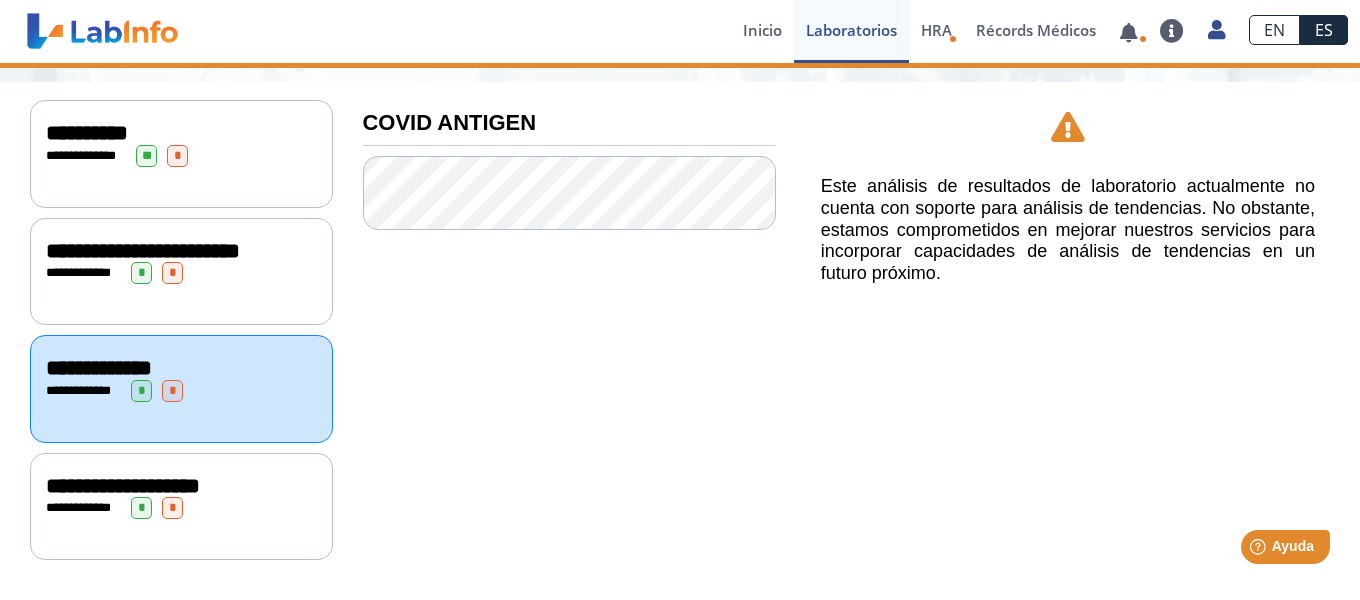 scroll, scrollTop: 226, scrollLeft: 0, axis: vertical 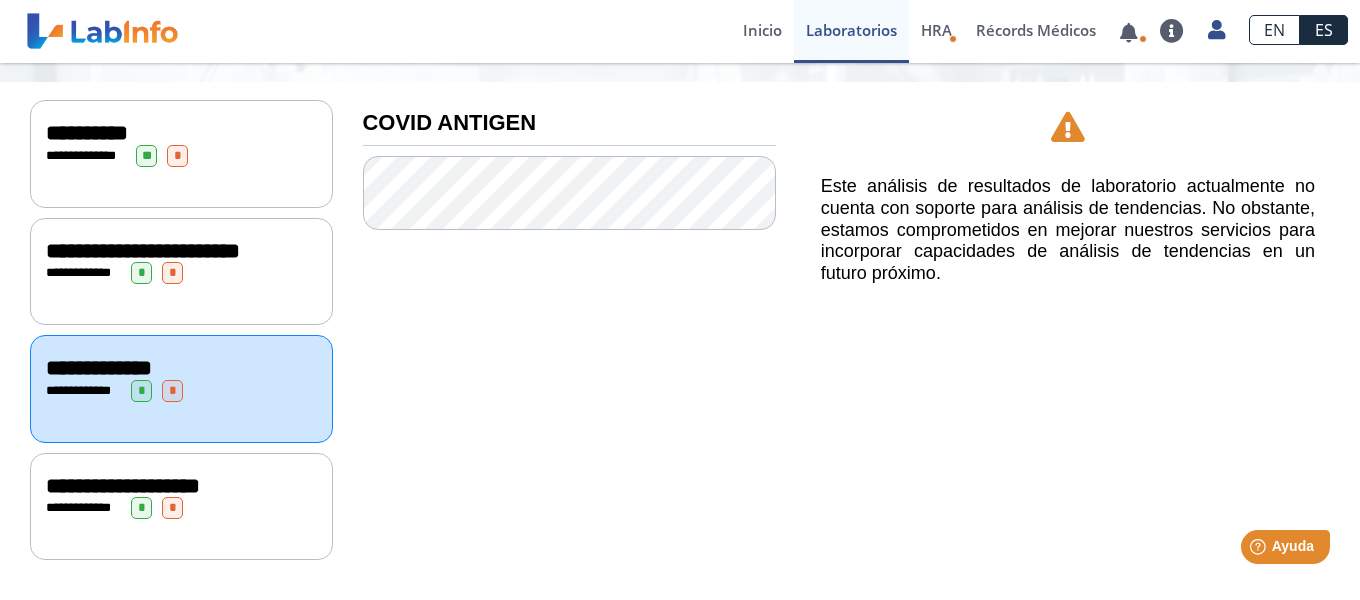 click on "**********" 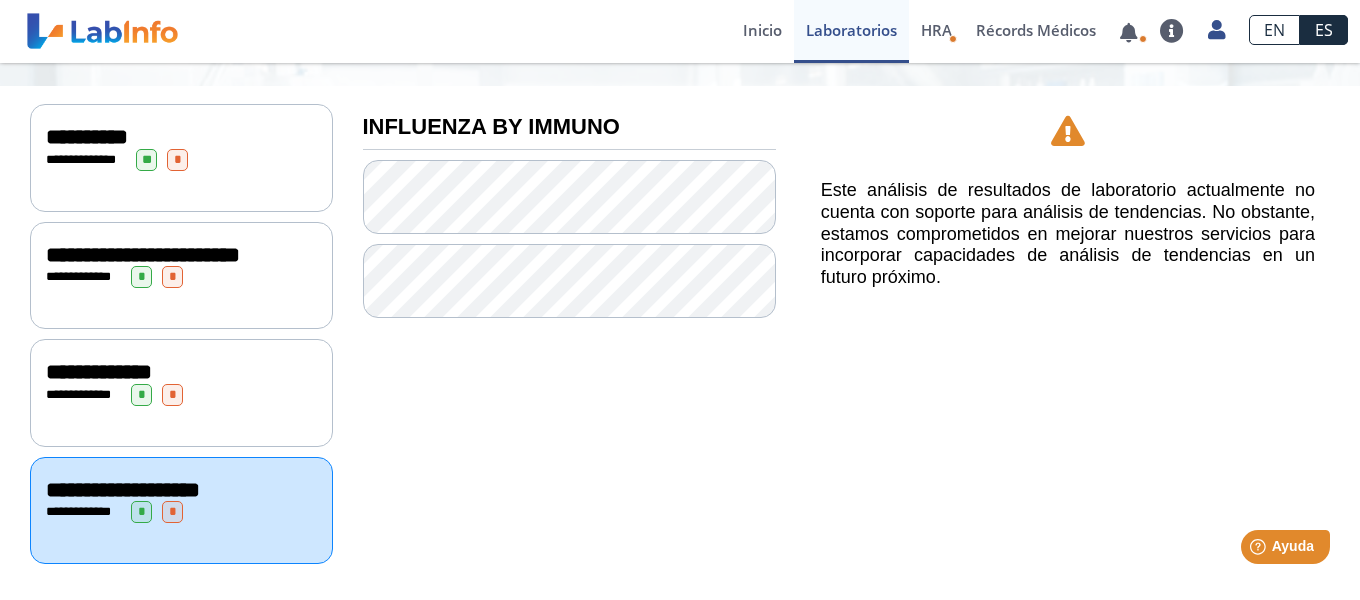 scroll, scrollTop: 226, scrollLeft: 0, axis: vertical 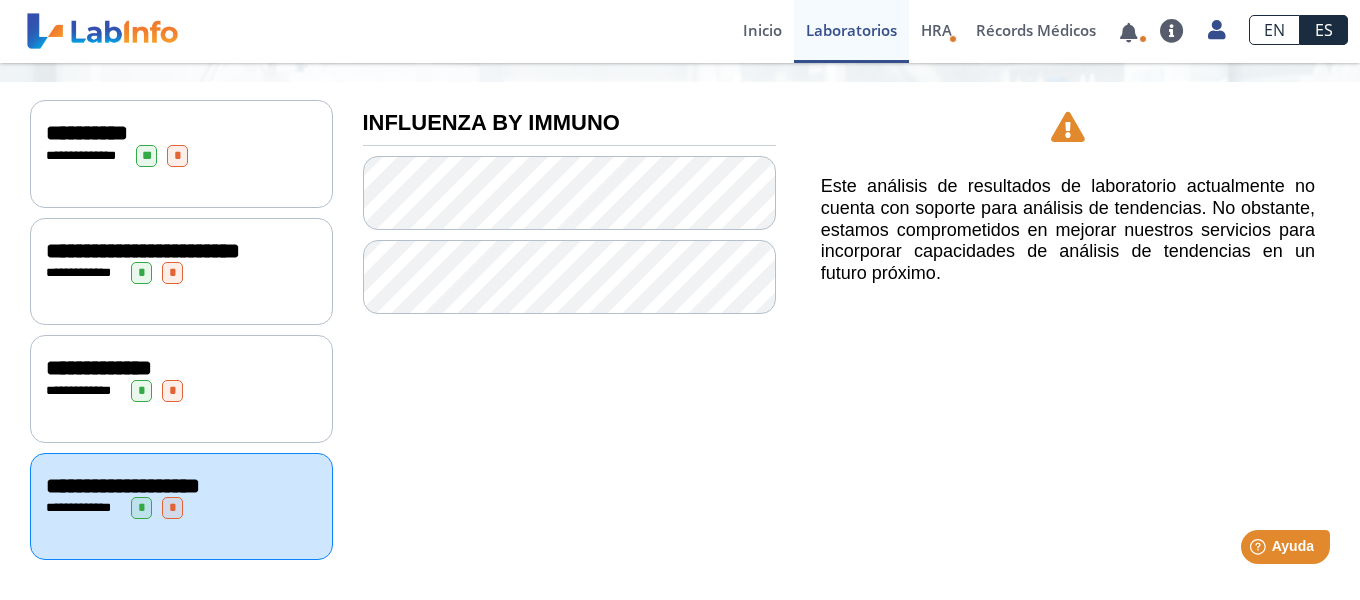 click on "**********" 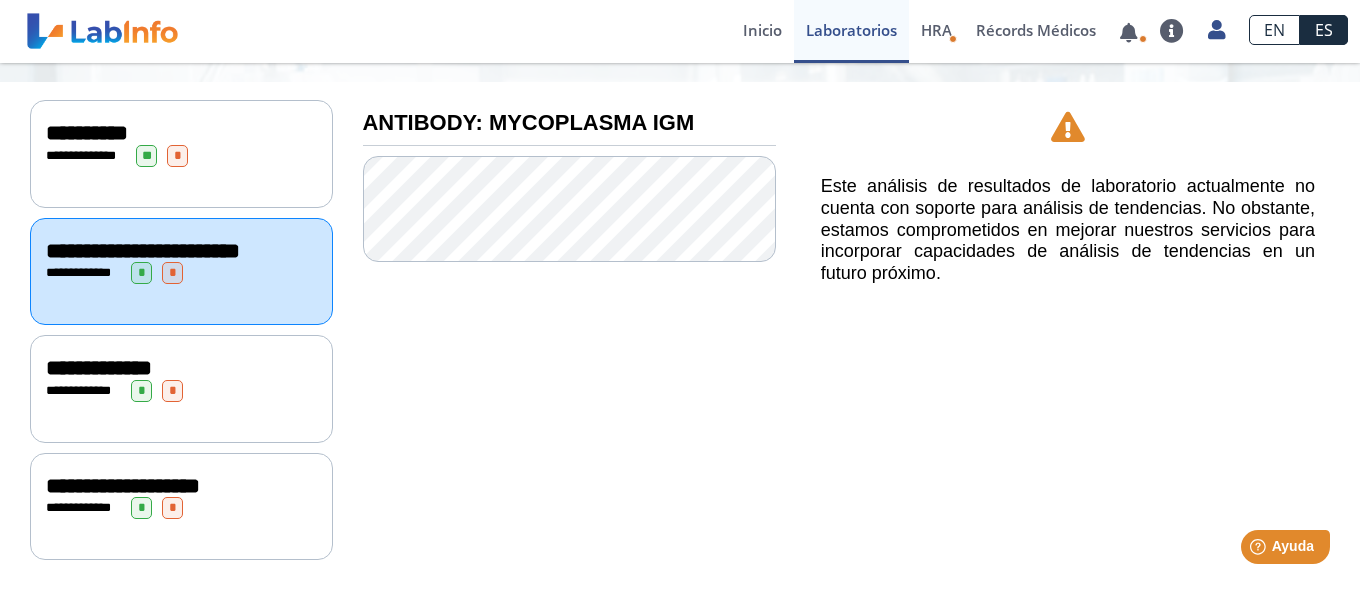 click on "**********" 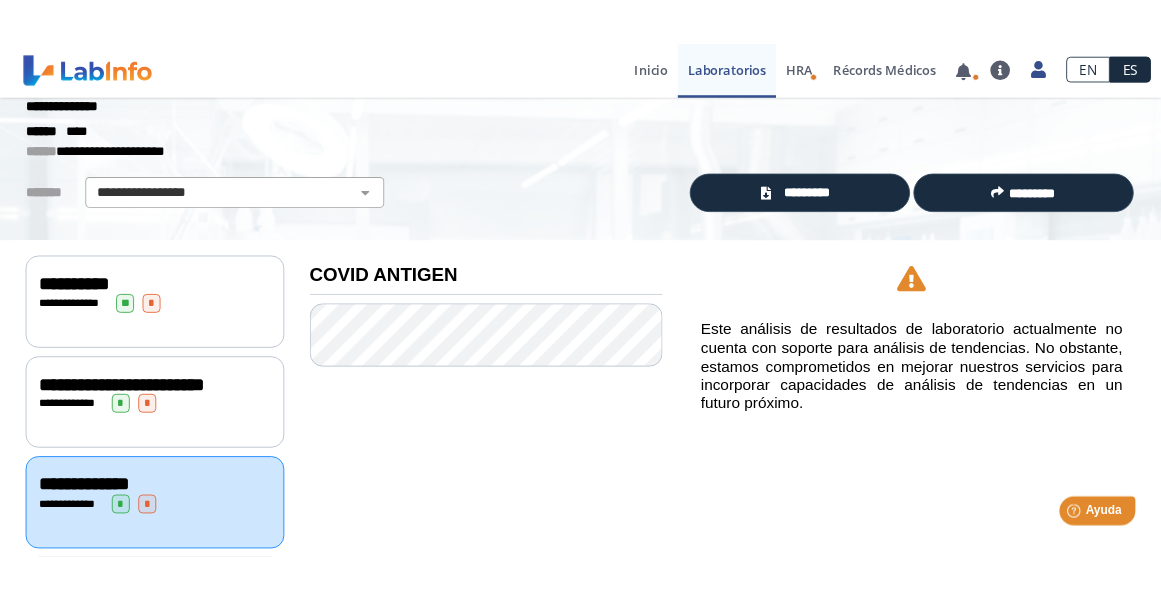 scroll, scrollTop: 0, scrollLeft: 0, axis: both 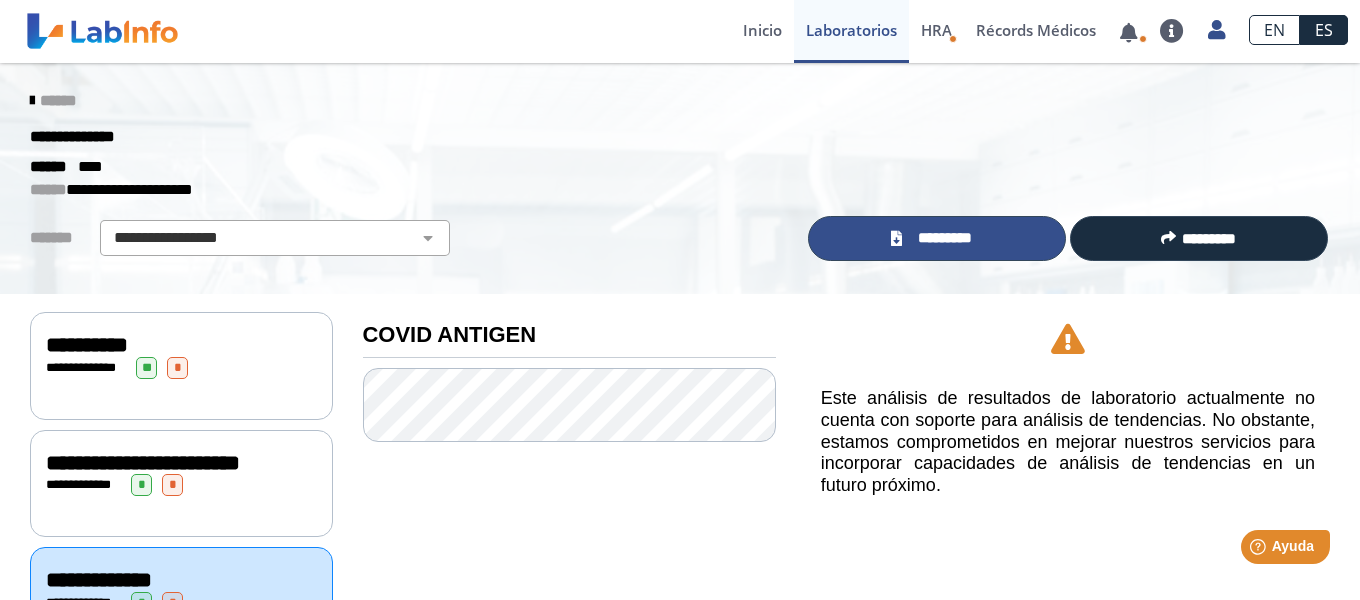 click on "*********" 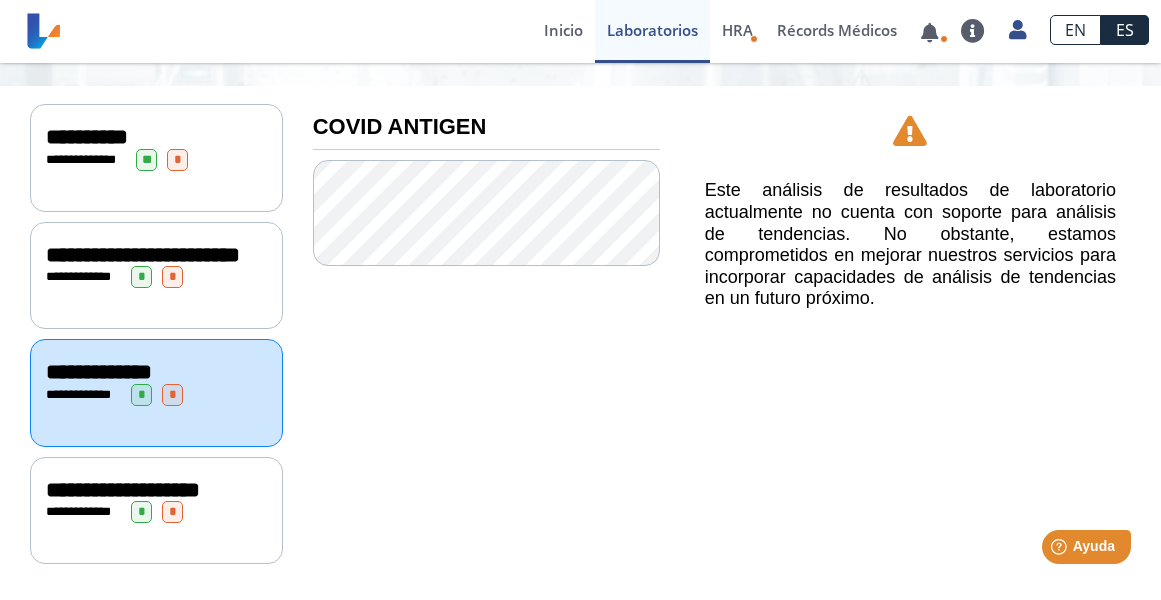scroll, scrollTop: 0, scrollLeft: 0, axis: both 